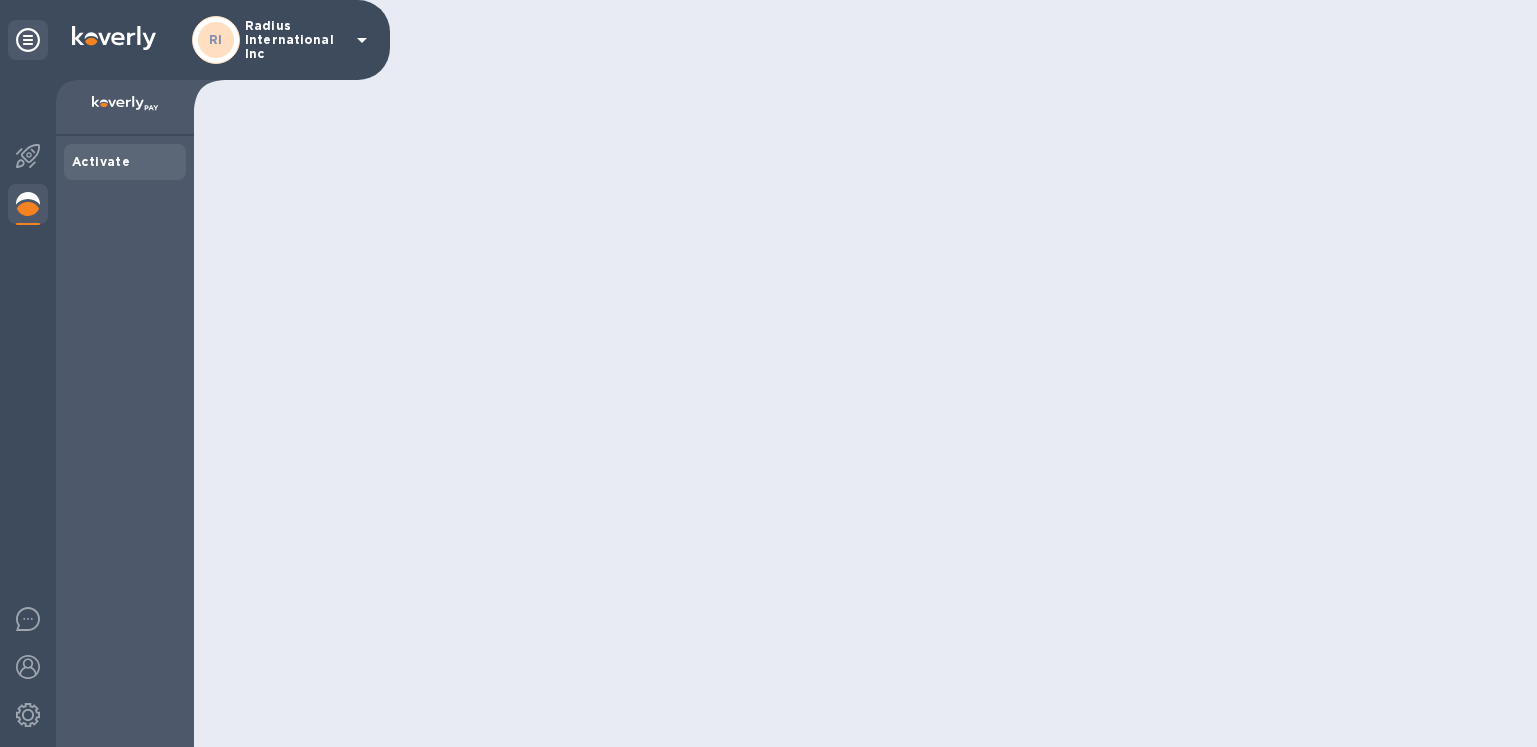 scroll, scrollTop: 0, scrollLeft: 0, axis: both 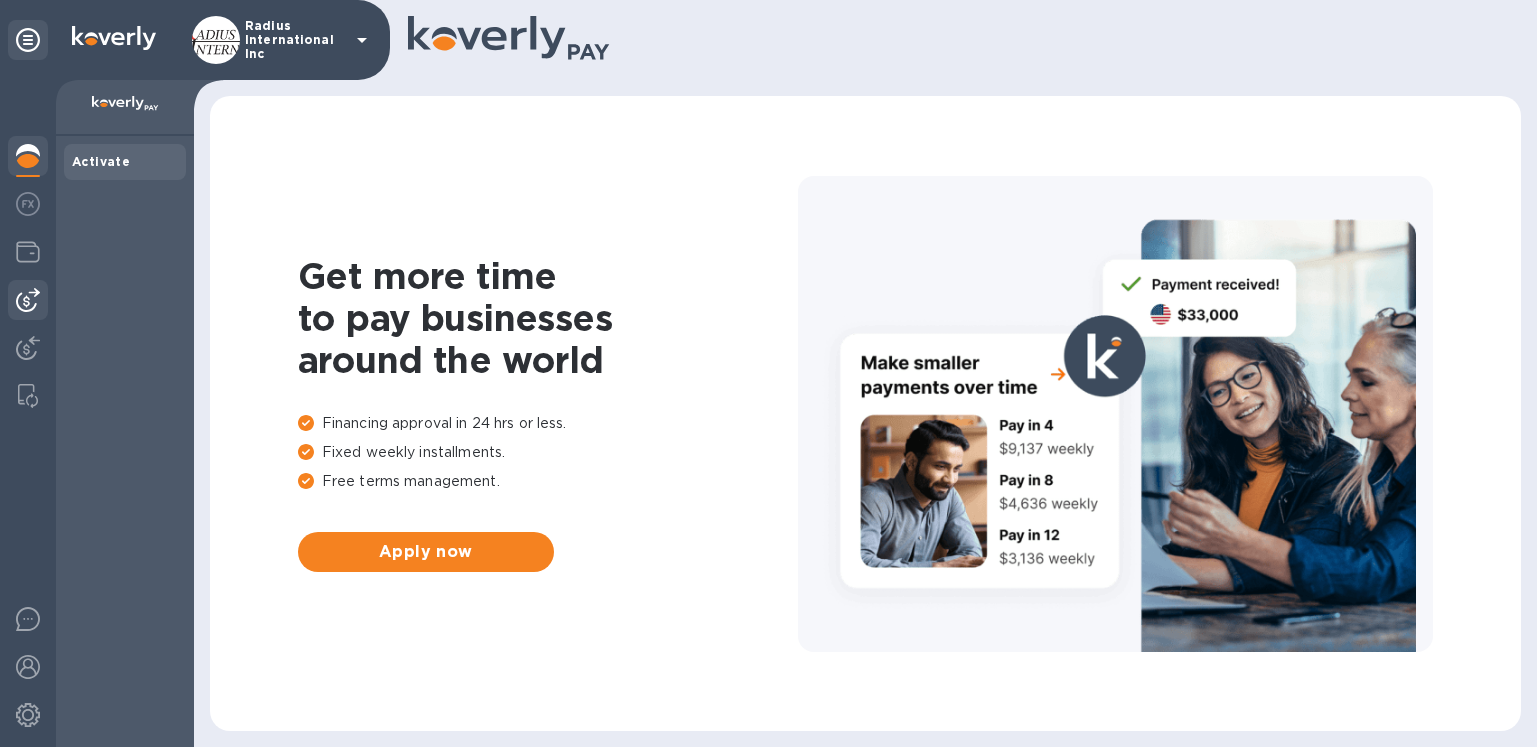 click at bounding box center [28, 300] 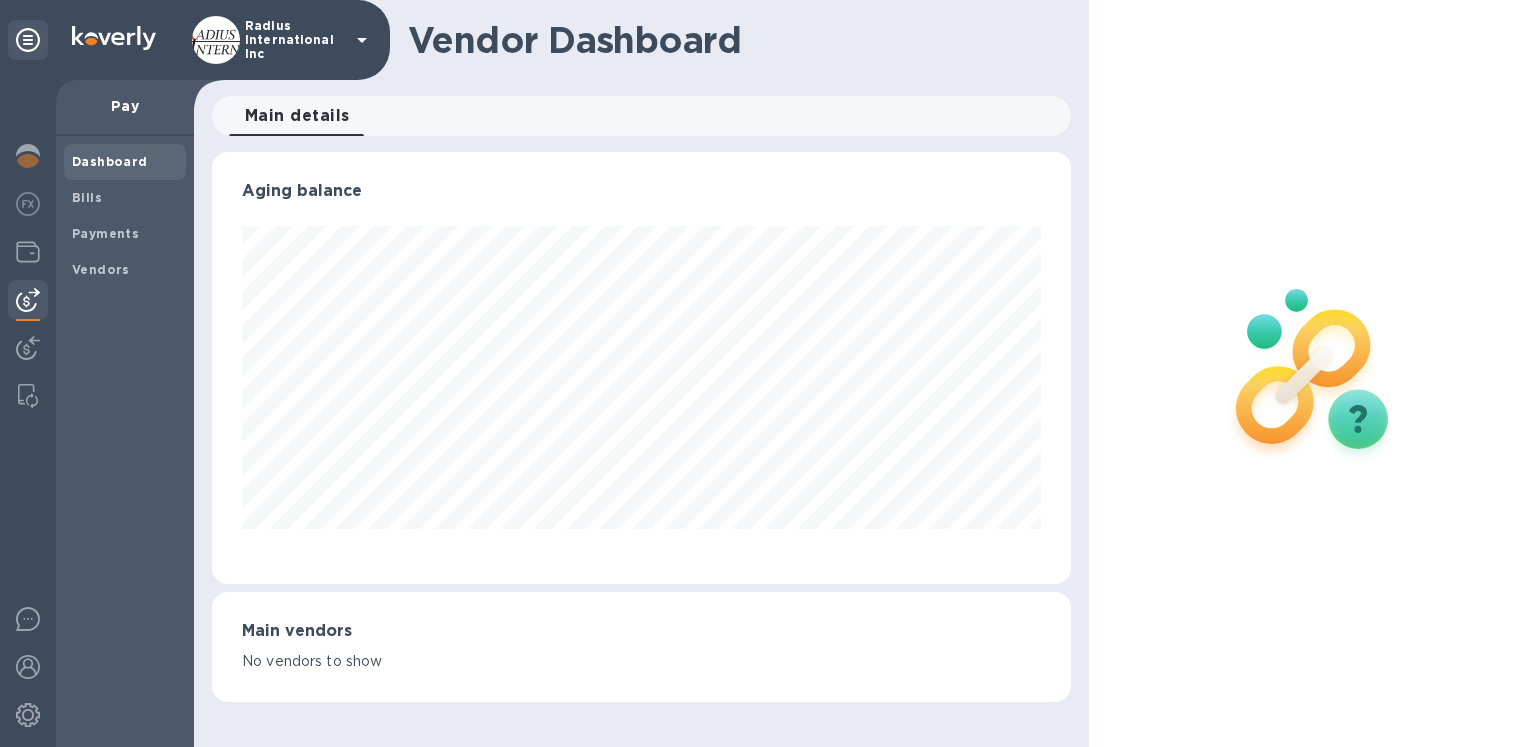 scroll, scrollTop: 999568, scrollLeft: 999141, axis: both 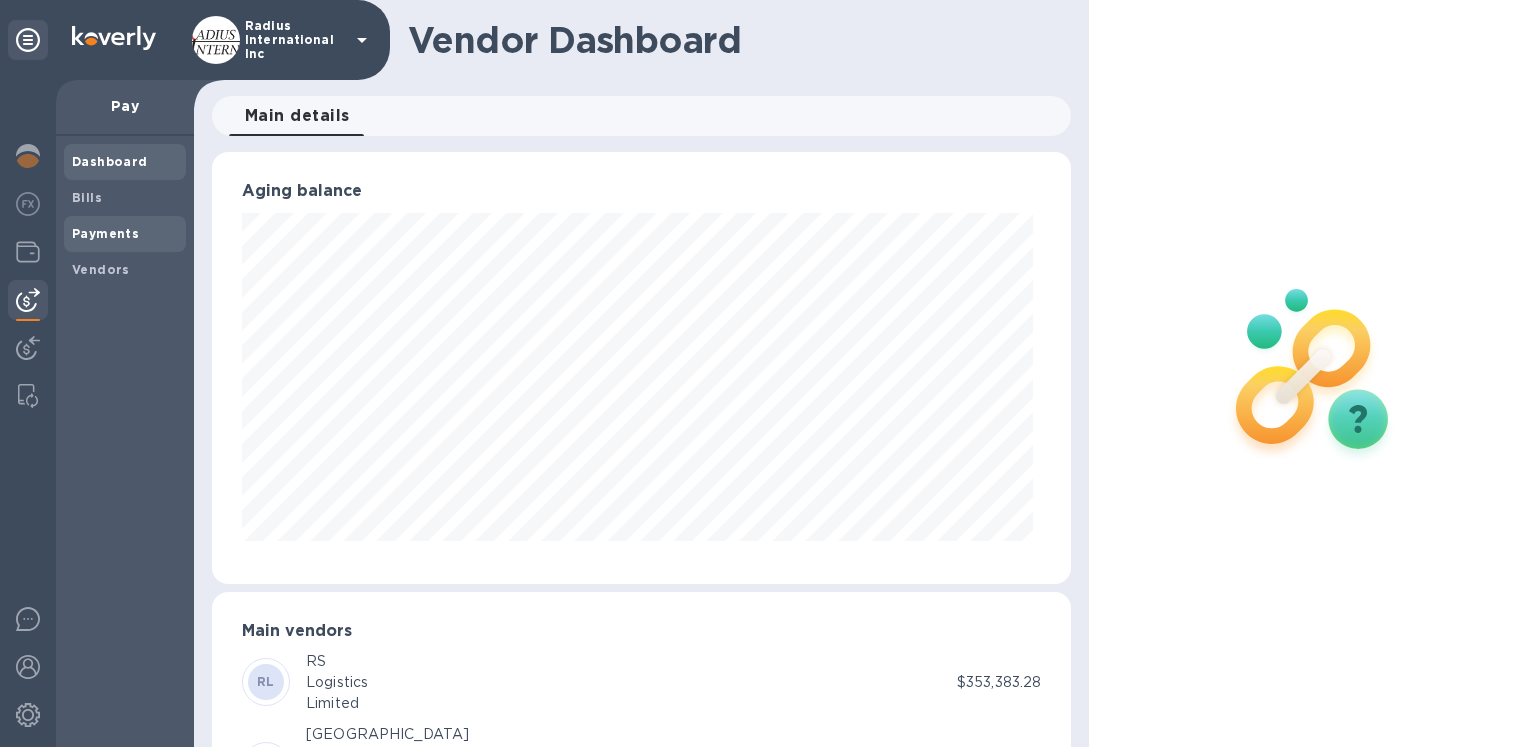 click on "Payments" at bounding box center (125, 234) 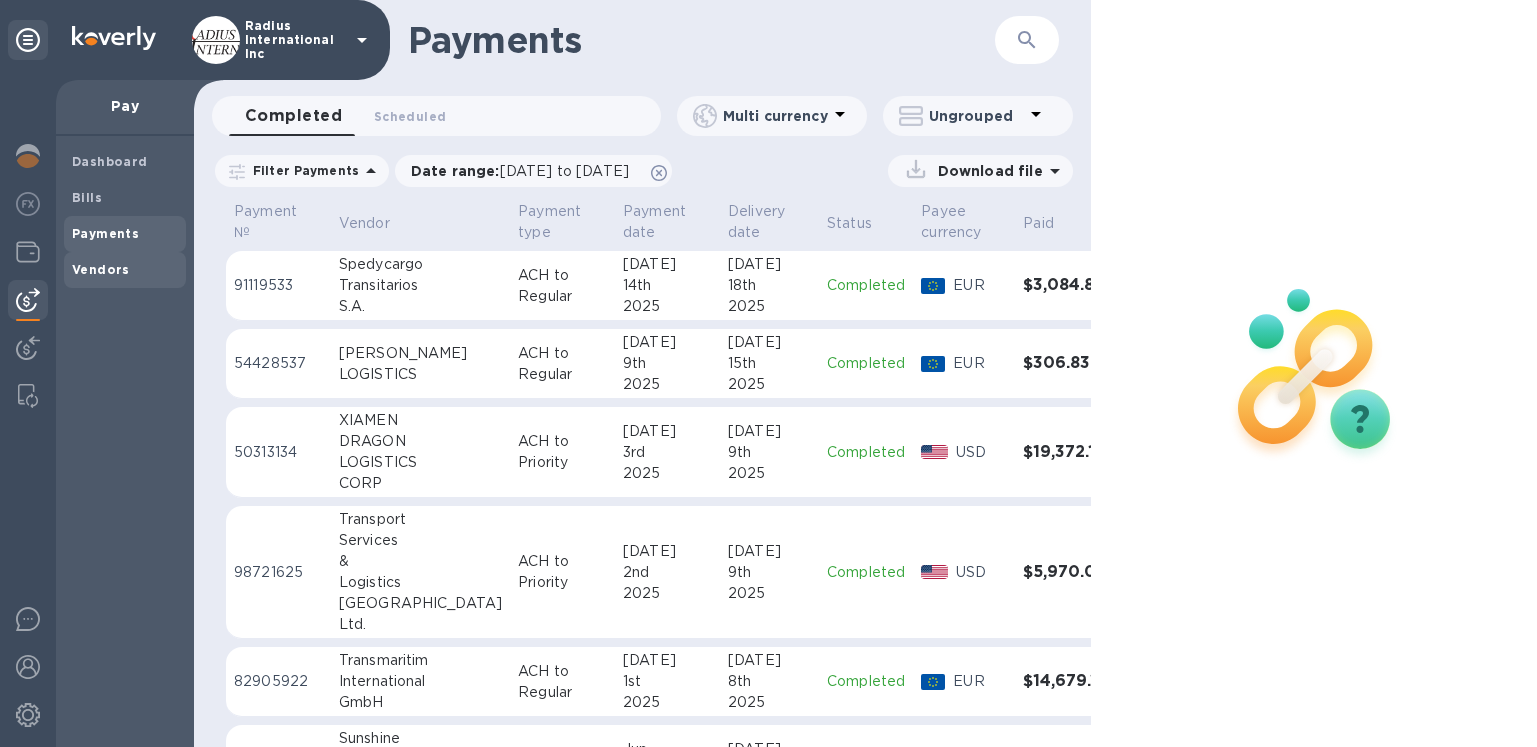 click on "Vendors" at bounding box center (101, 269) 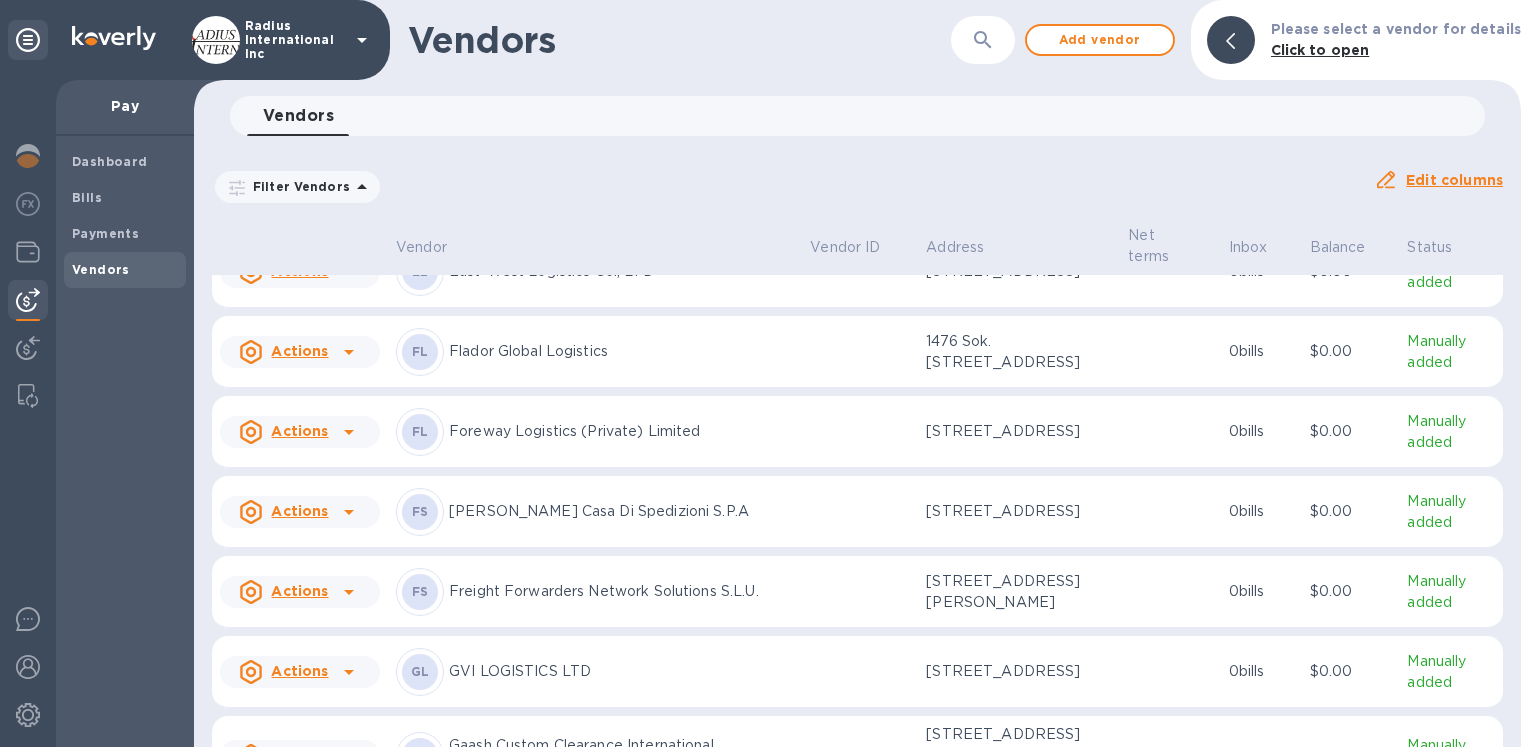 scroll, scrollTop: 5519, scrollLeft: 0, axis: vertical 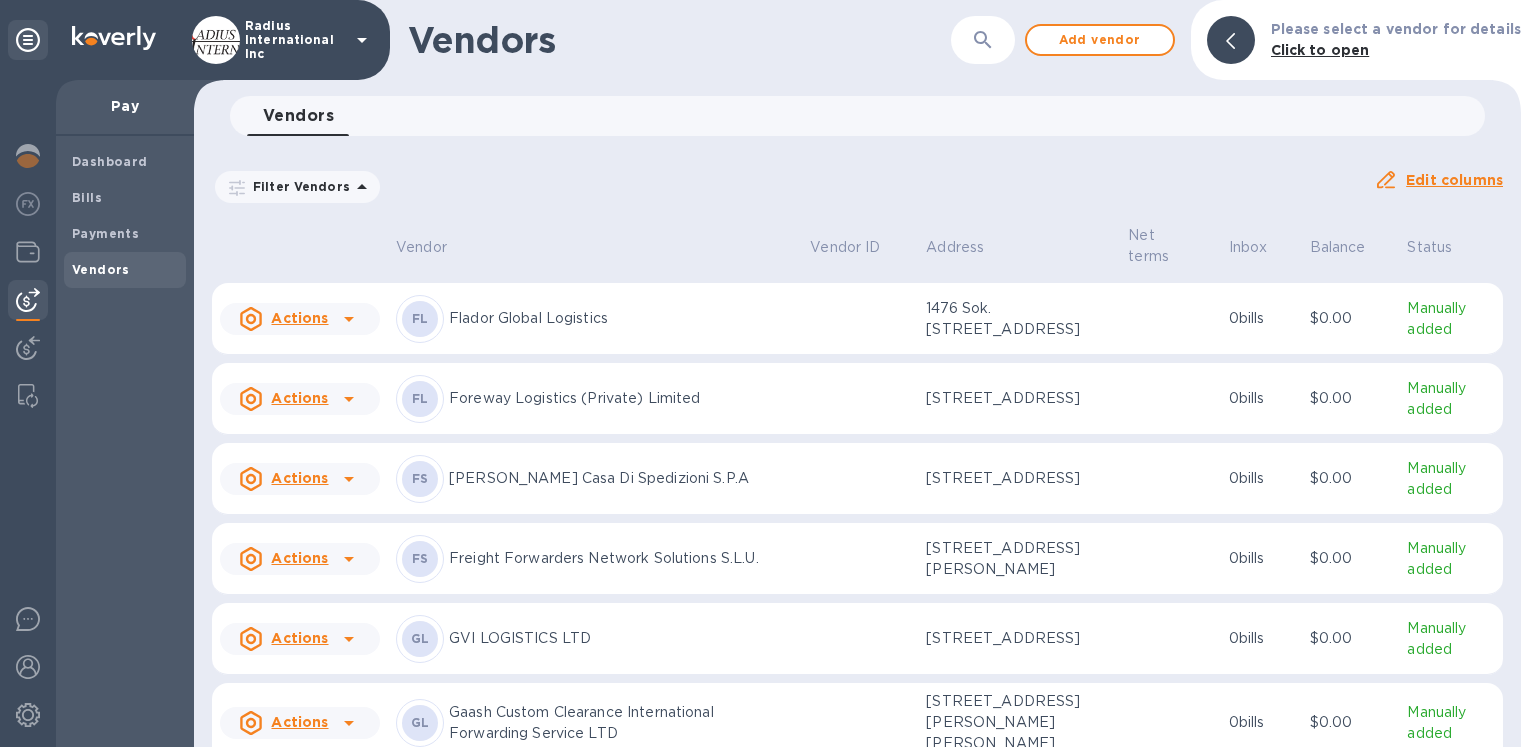 drag, startPoint x: 1330, startPoint y: 675, endPoint x: 1342, endPoint y: 661, distance: 18.439089 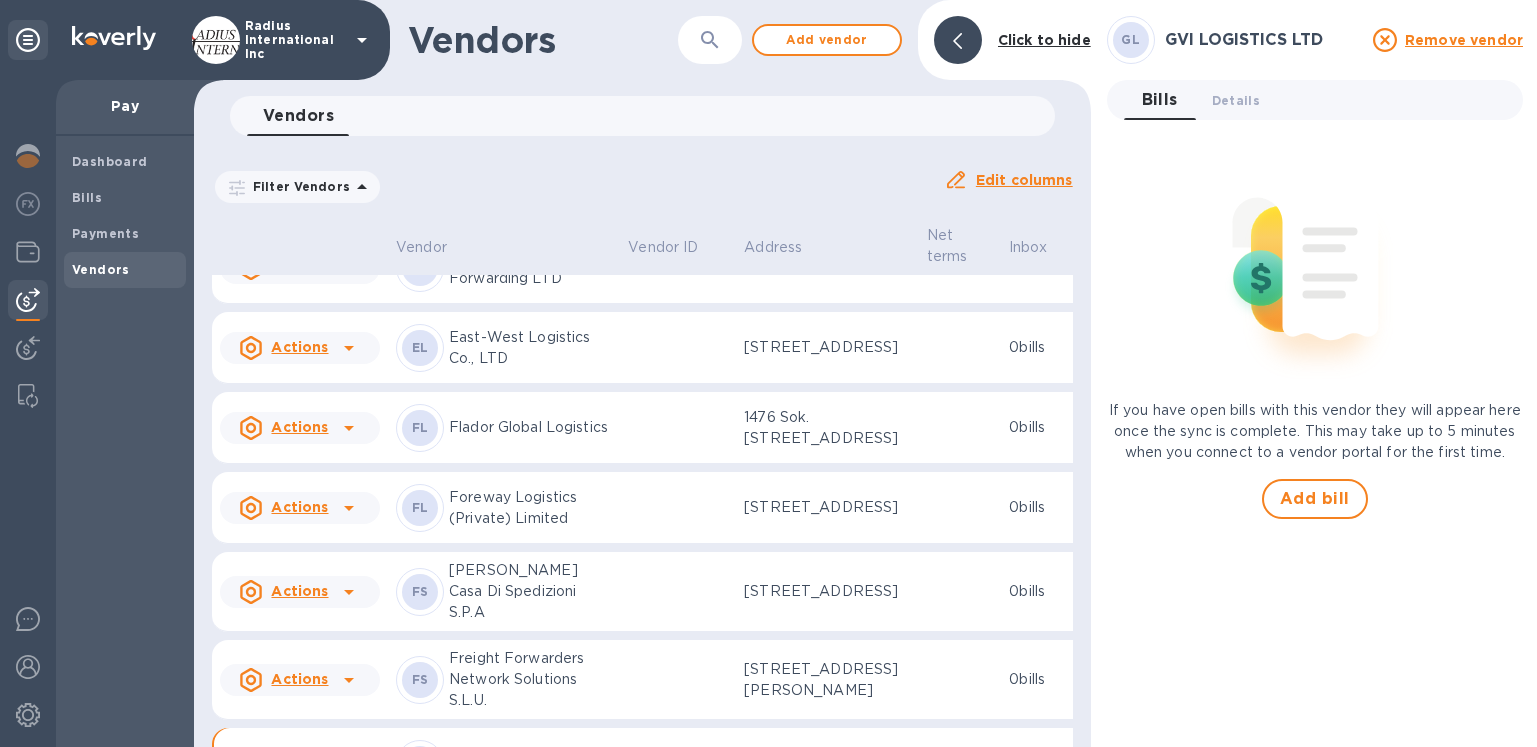 scroll, scrollTop: 5710, scrollLeft: 0, axis: vertical 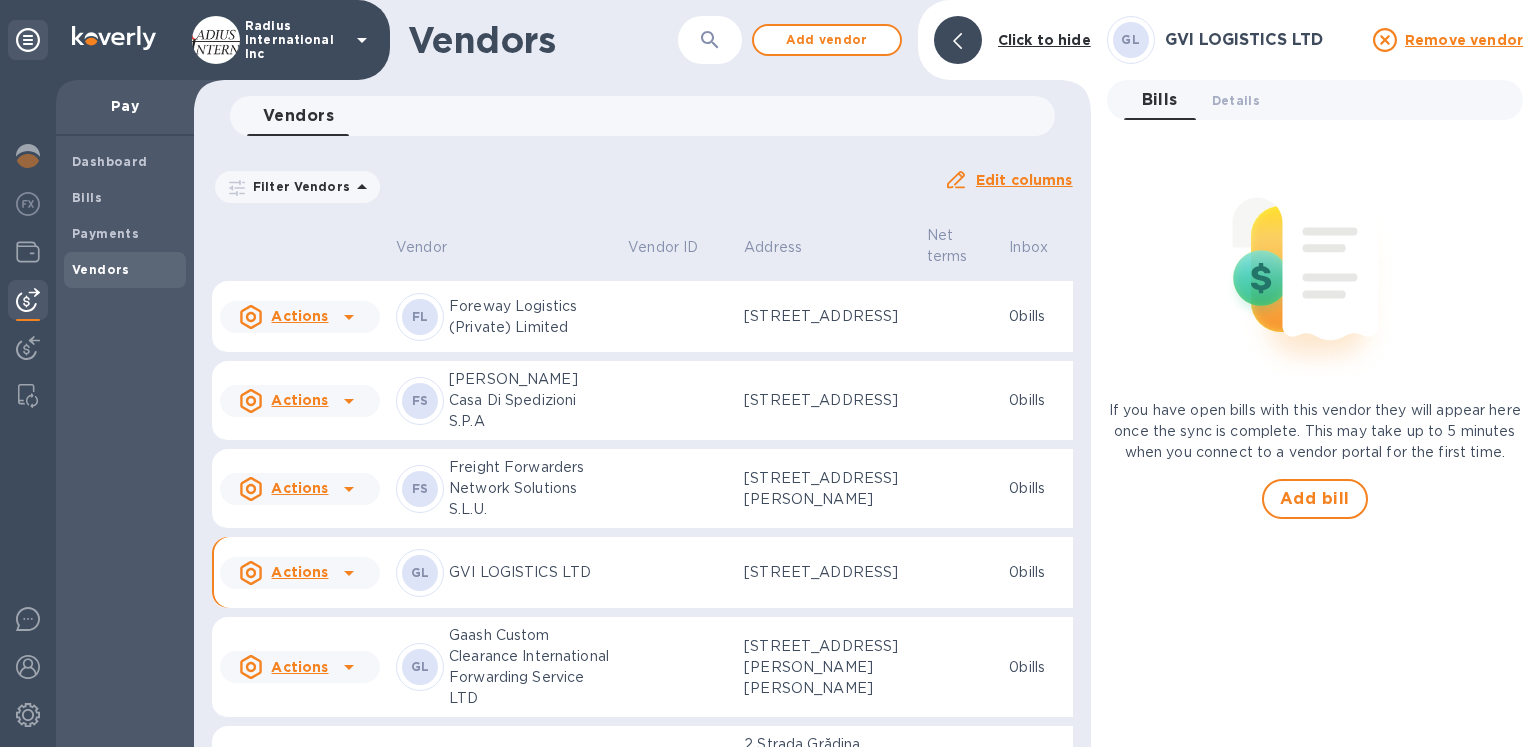 click at bounding box center (28, 413) 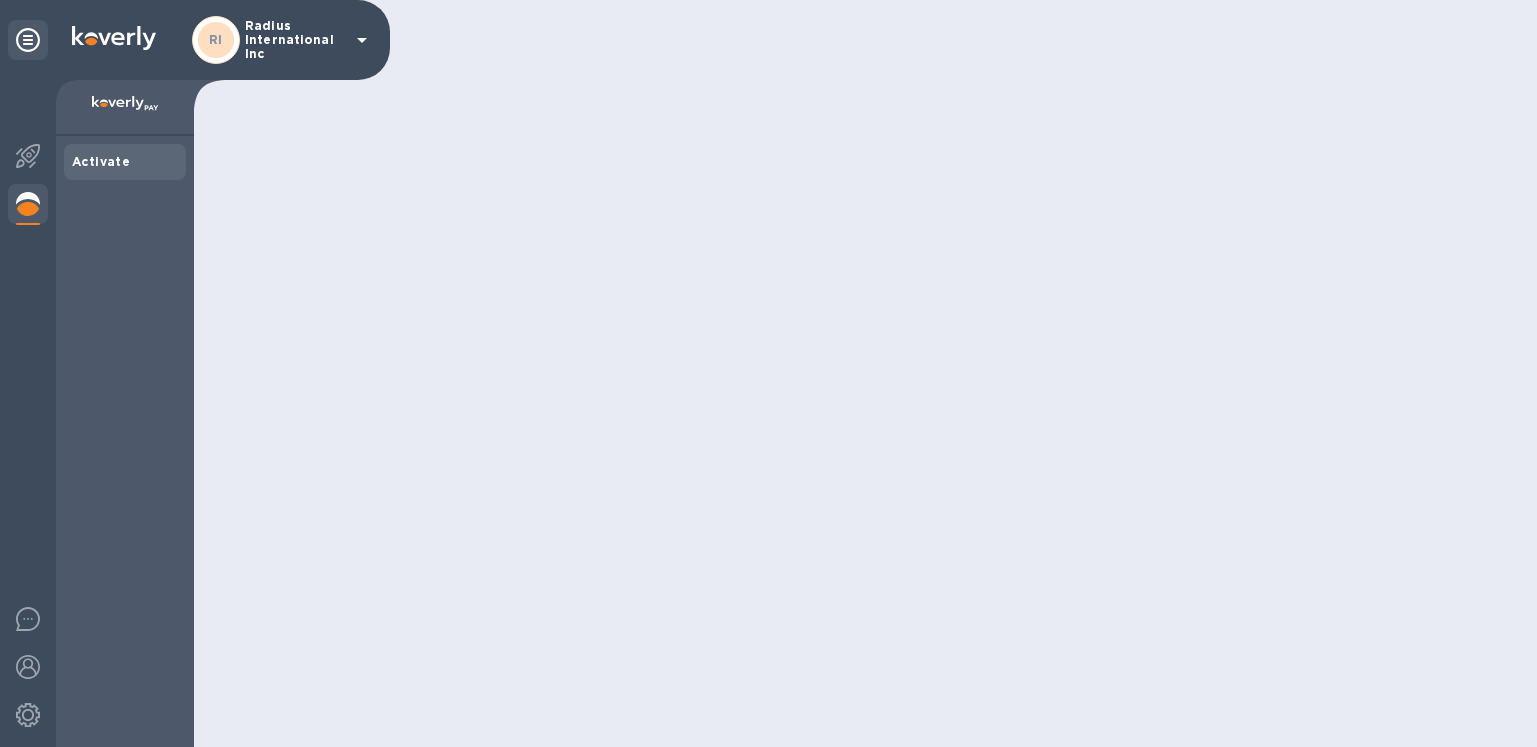 scroll, scrollTop: 0, scrollLeft: 0, axis: both 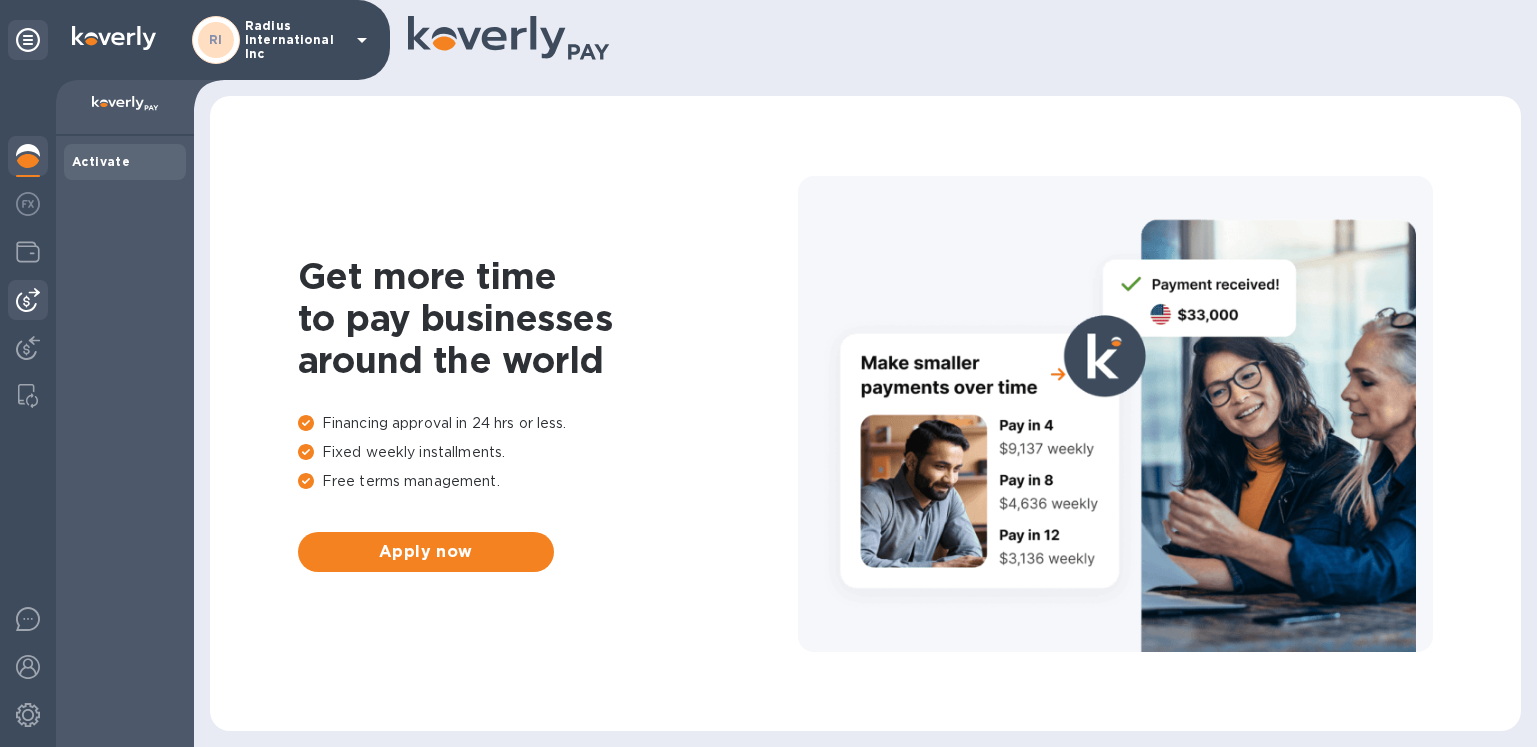 click at bounding box center [28, 300] 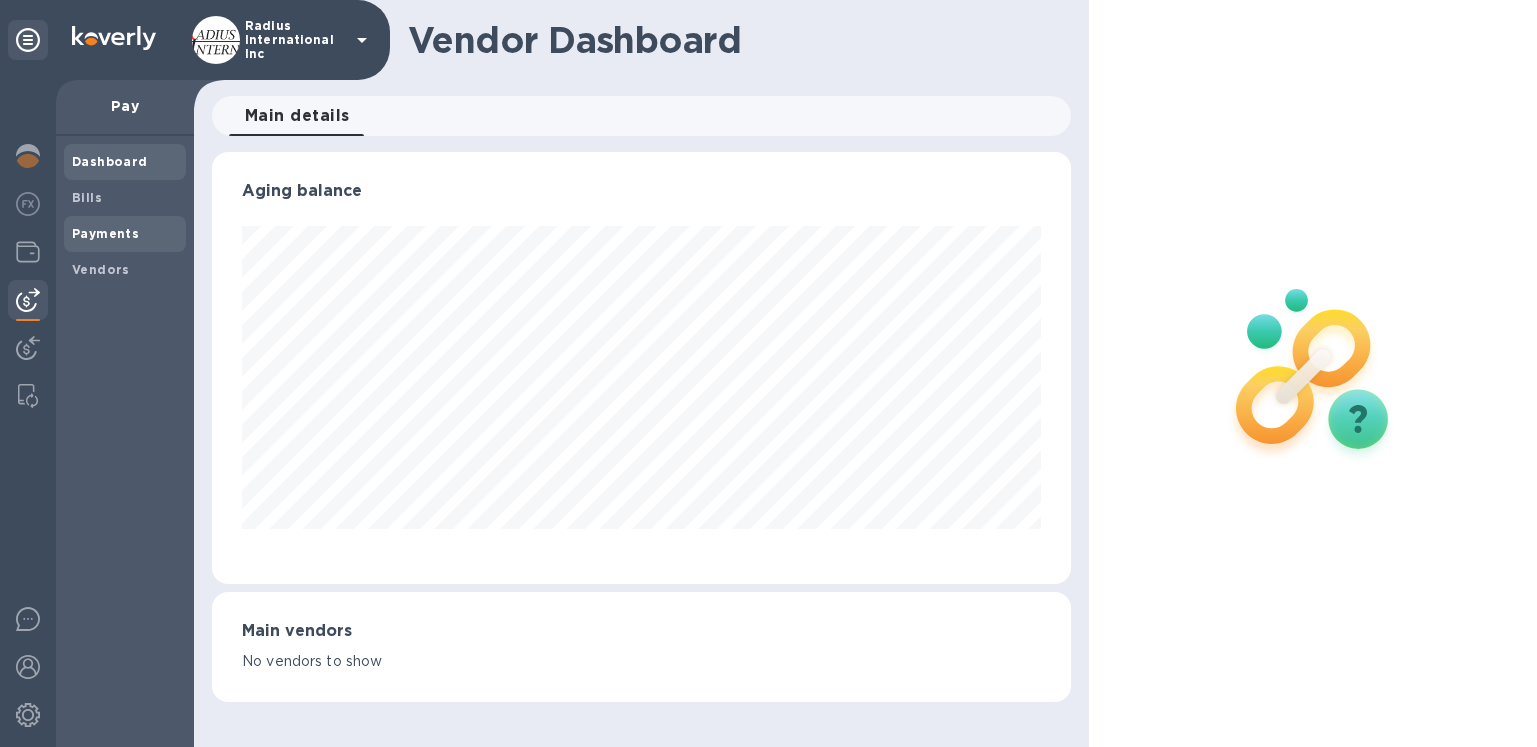 scroll, scrollTop: 999568, scrollLeft: 999141, axis: both 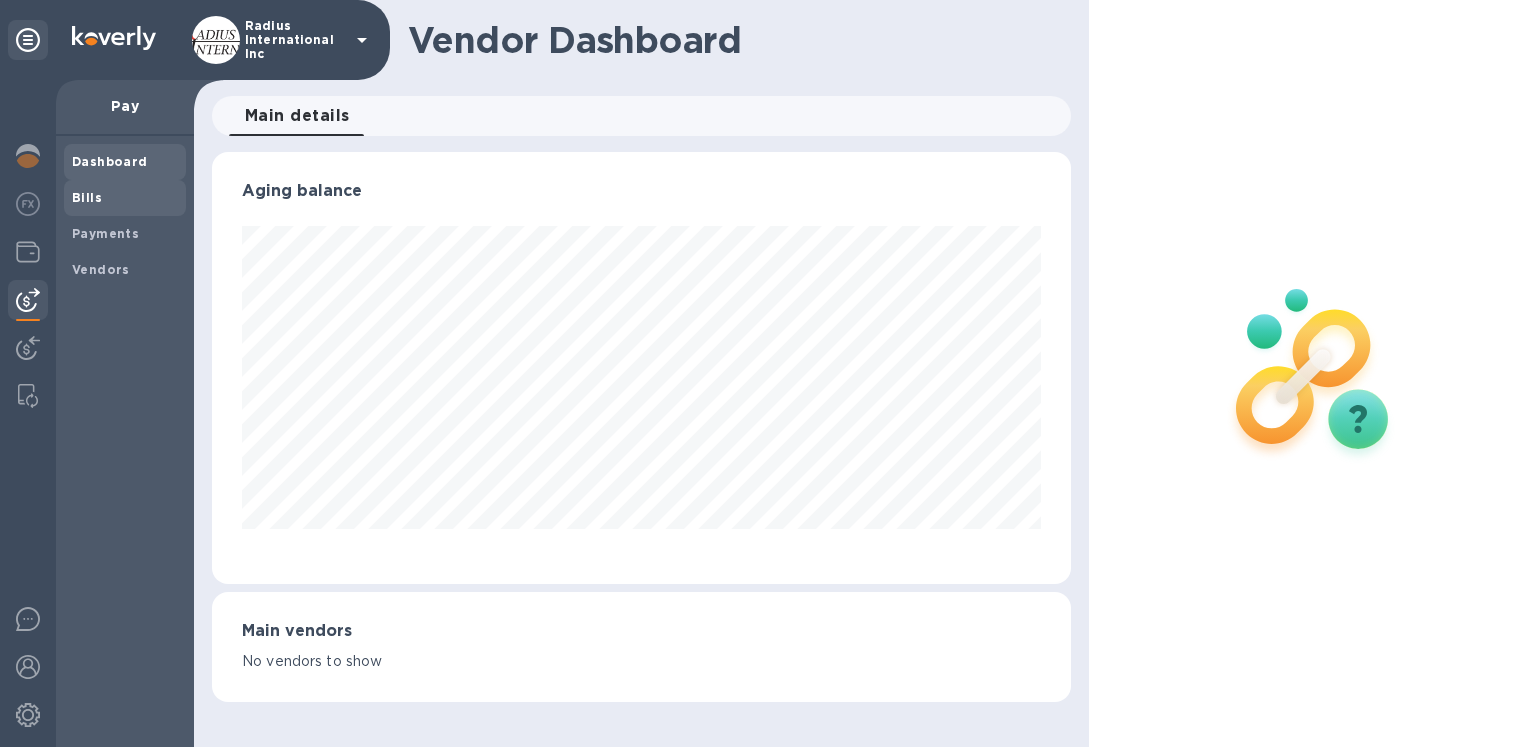 click on "Bills" at bounding box center [125, 198] 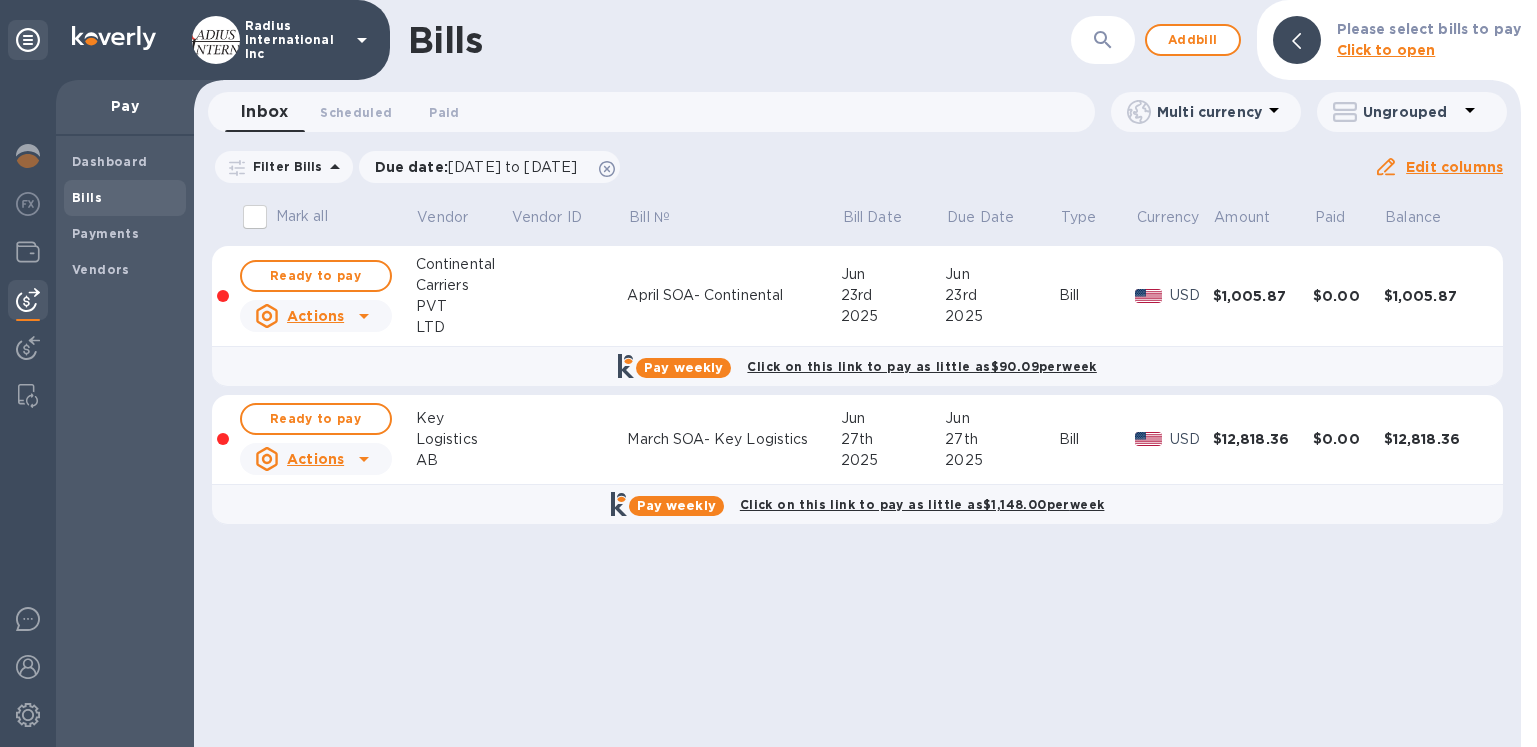 click on "Bills ​ Add   bill Please select bills to pay Click to open Inbox 0 Scheduled 0 Paid 0 Multi currency Ungrouped Filter Bills Due date :  05/19/2025 to 09/16/2025 Amount   Paid   Balance   Edit columns Mark all Vendor Vendor ID Bill № Bill Date Due Date Type Currency Amount Paid Balance Ready to pay Actions Continental Carriers PVT LTD April SOA- Continental Jun 23rd 2025 Jun 23rd 2025 Bill USD $1,005.87 $0.00 $1,005.87 Pay weekly Click on this link to pay as little as  $90.09  per  week Ready to pay Actions Key Logistics AB March SOA- Key Logistics Jun 27th 2025 Jun 27th 2025 Bill USD $12,818.36 $0.00 $12,818.36 Pay weekly Click on this link to pay as little as  $1,148.00  per  week" at bounding box center [857, 373] 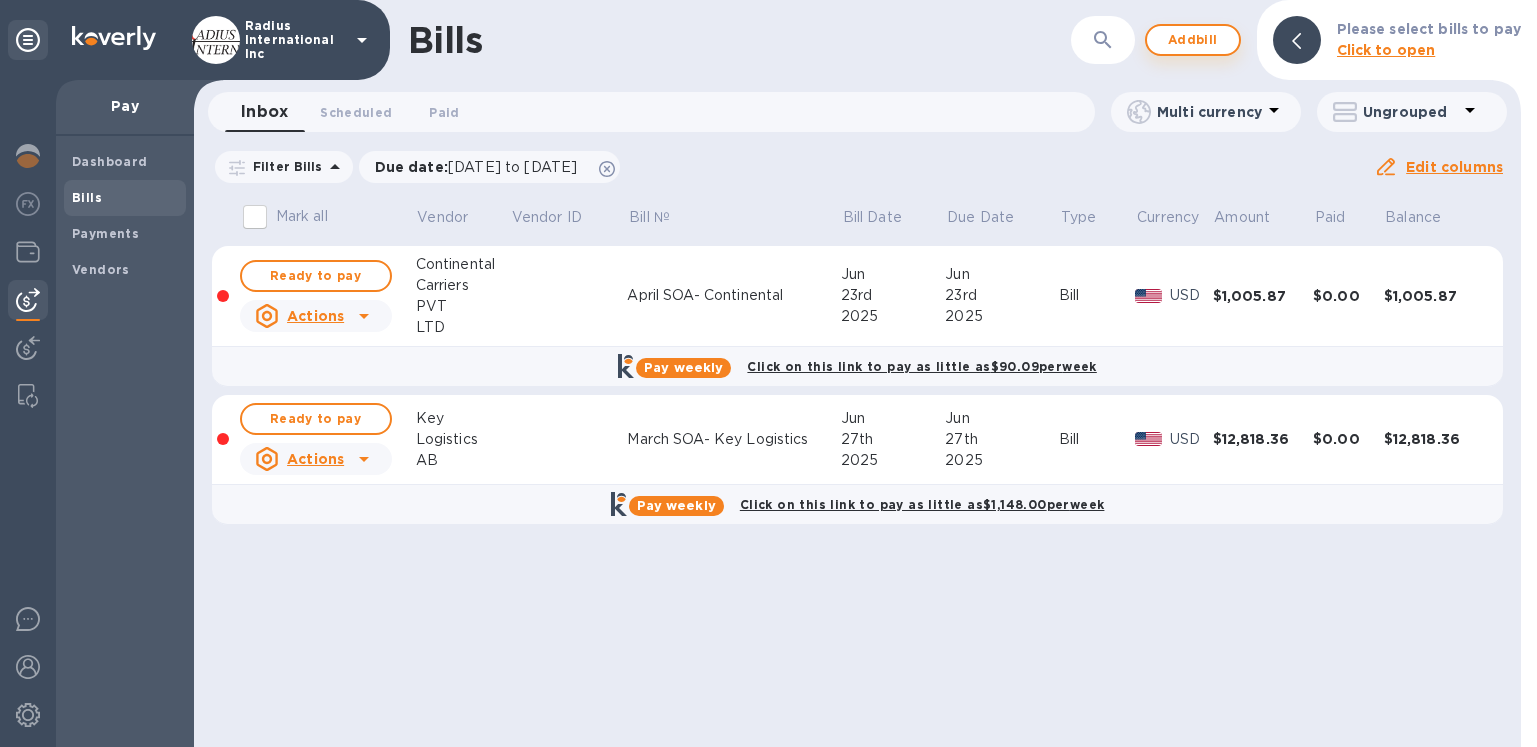 click on "Add   bill" at bounding box center (1193, 40) 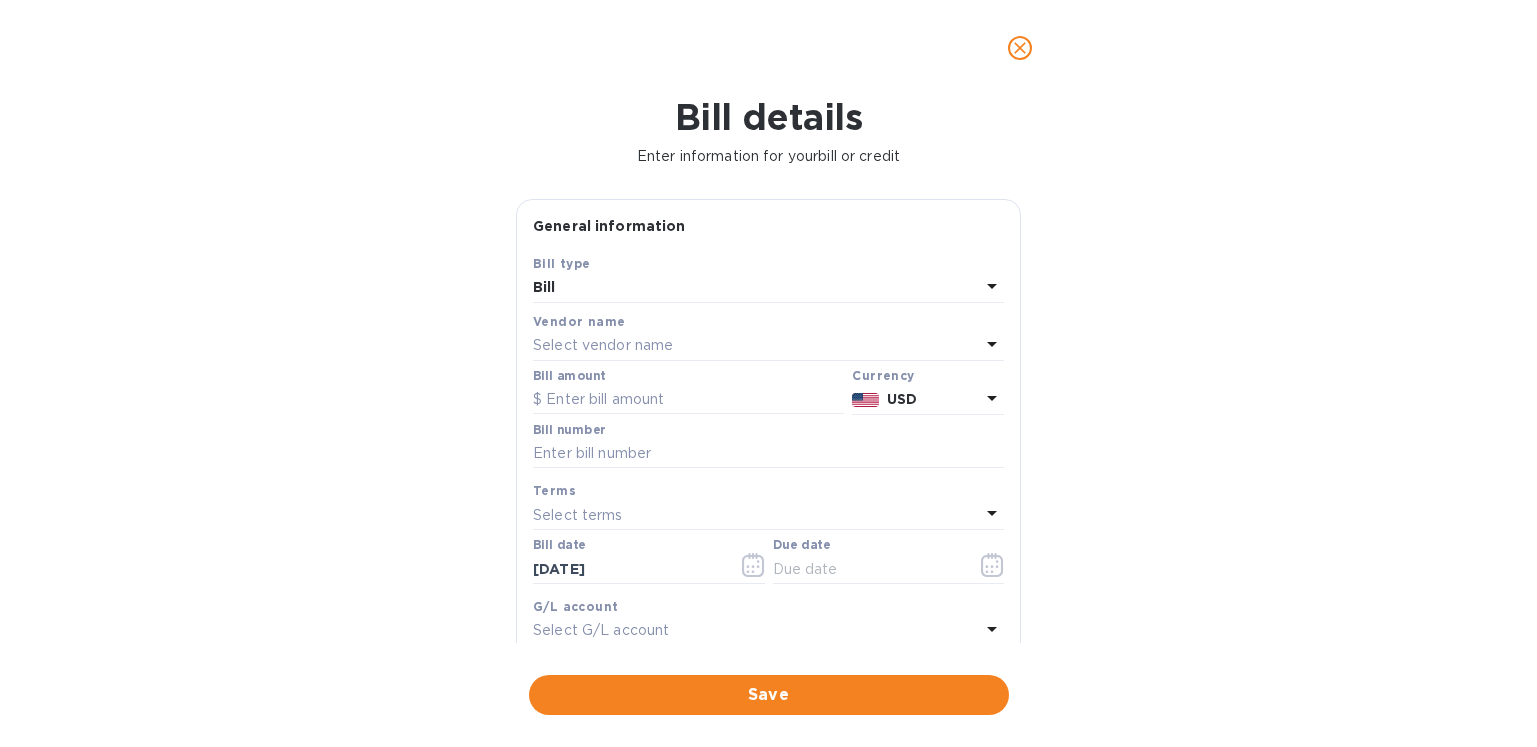click on "Select vendor name" at bounding box center (756, 346) 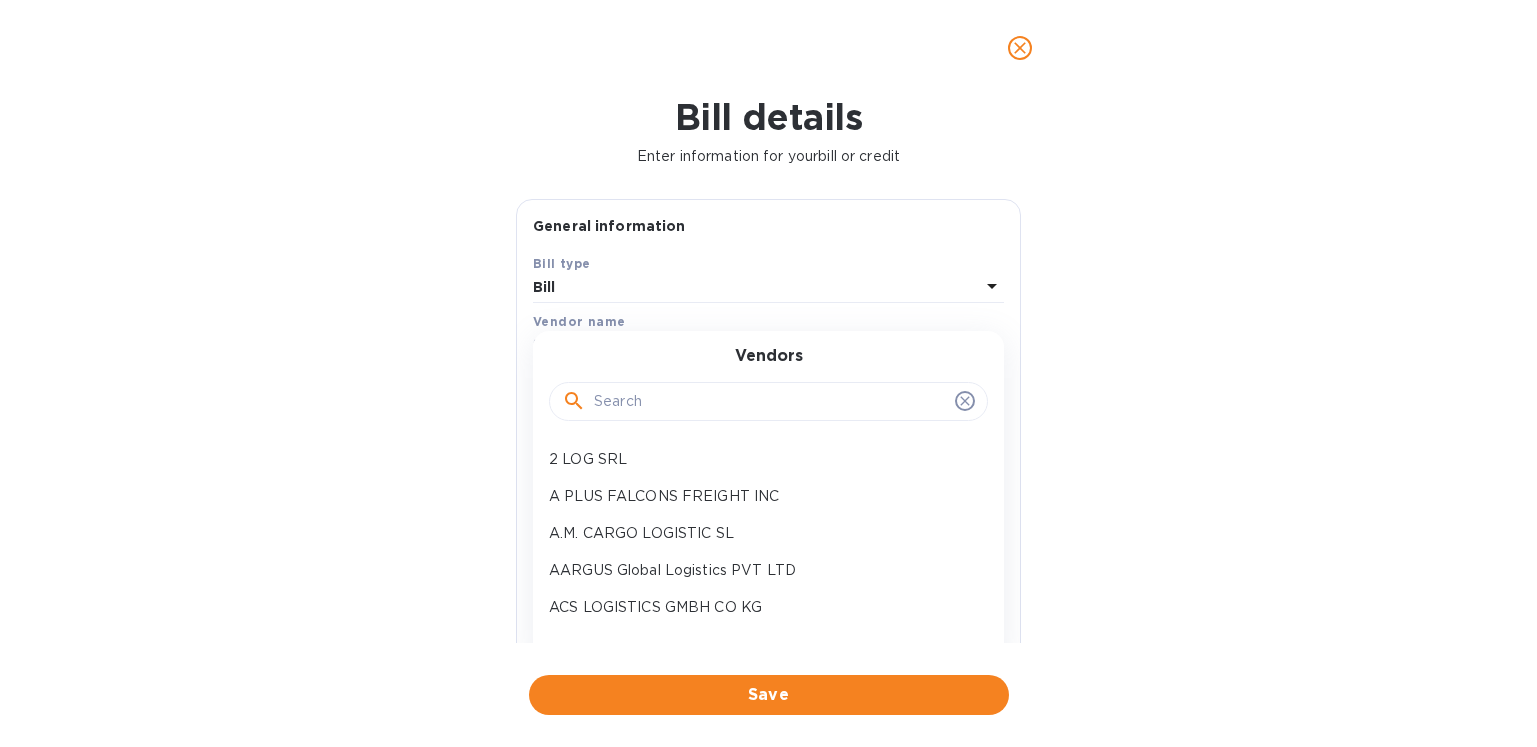 click at bounding box center [770, 402] 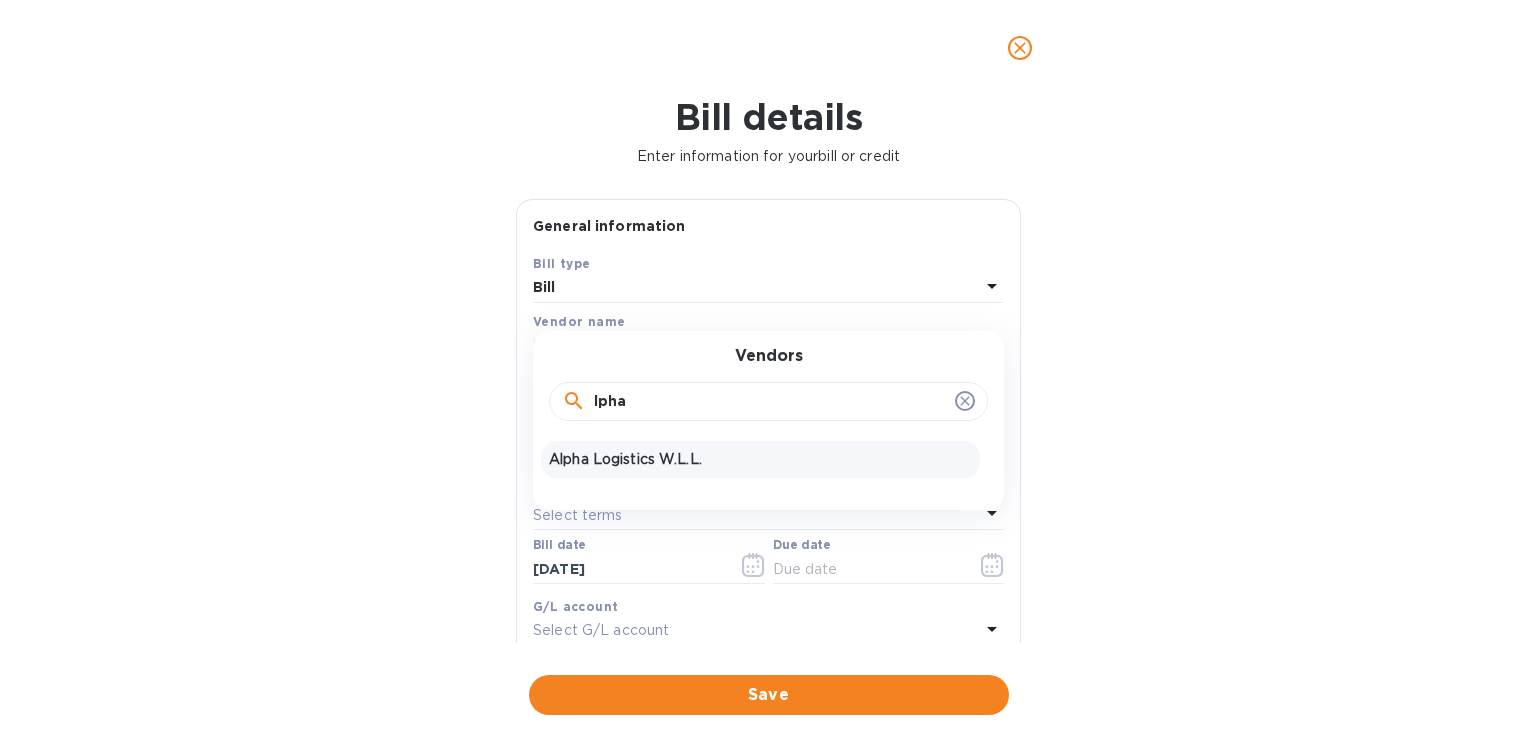 type on "lpha" 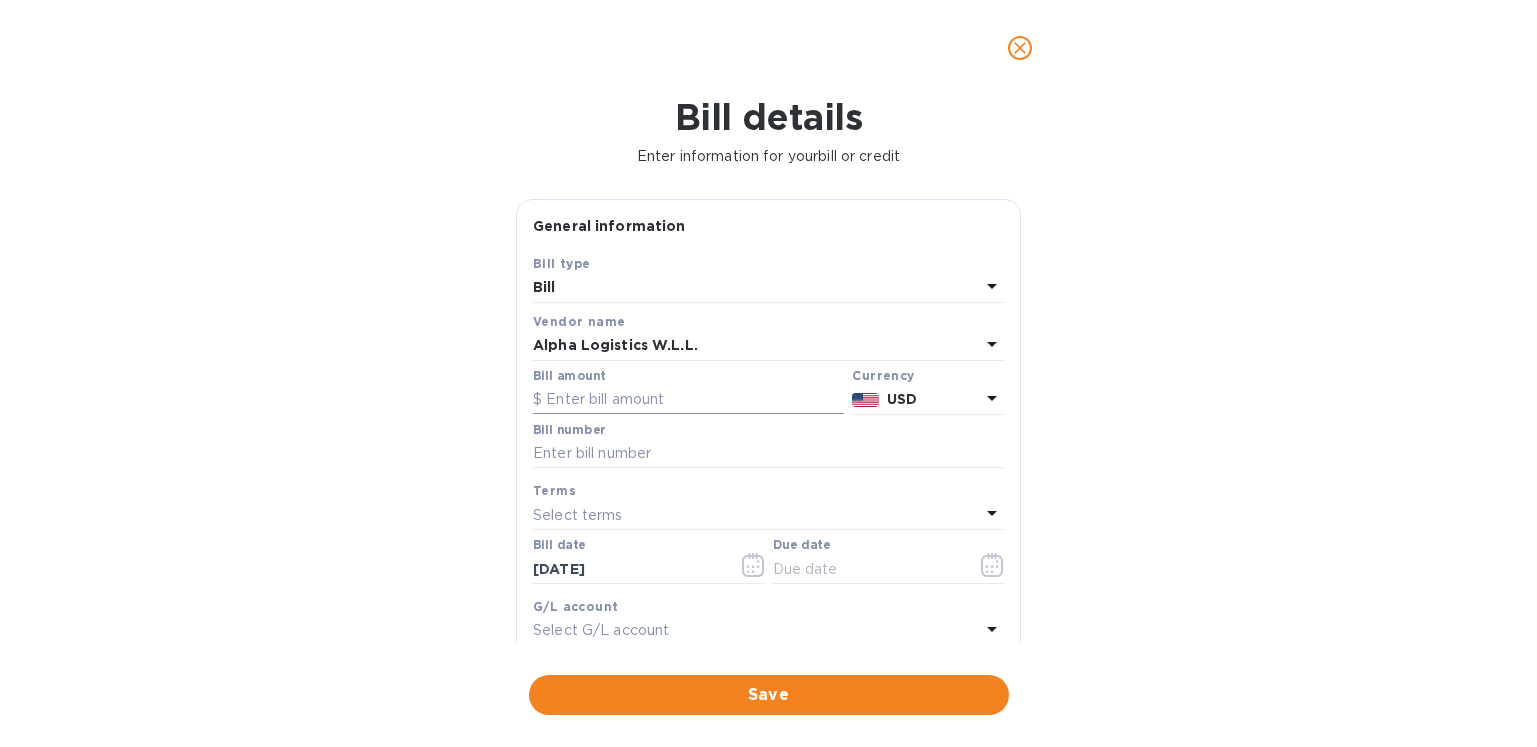 click at bounding box center [688, 400] 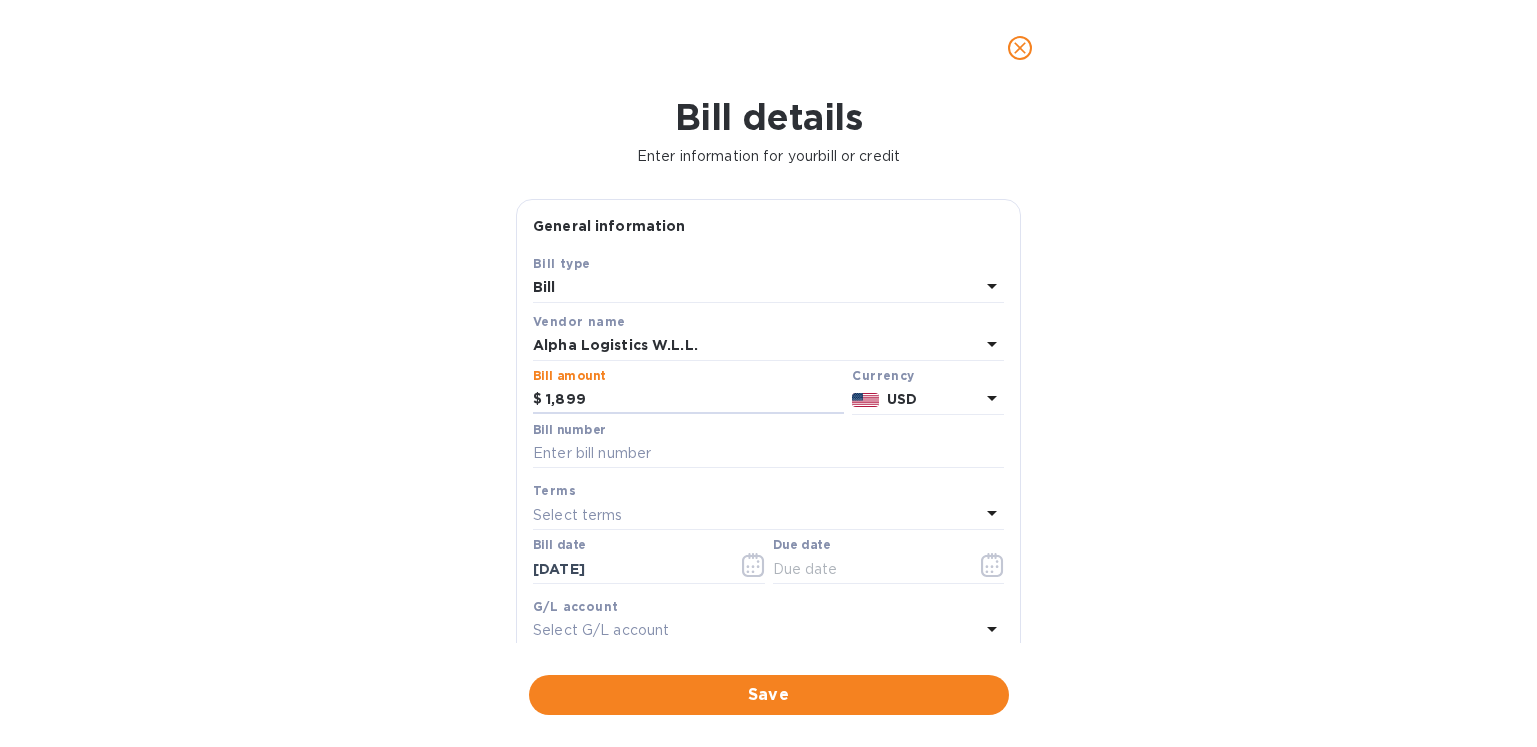 type on "1,899" 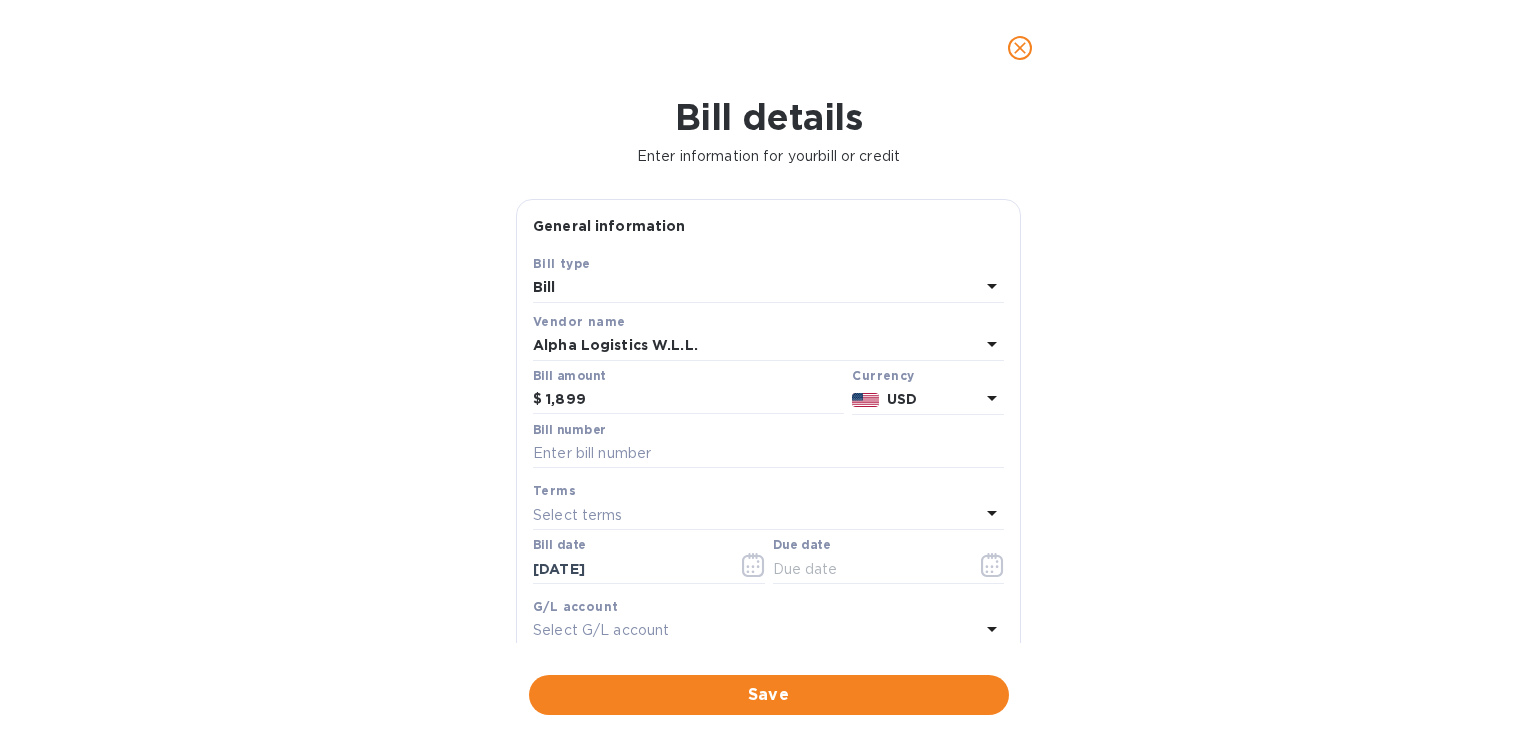 click on "Bill details Enter information for your  bill or credit General information Save Bill type Bill Vendor name Alpha Logistics W.L.L. Bill amount $ 1,899 Currency USD Bill number   Terms Select terms Bill date 07/18/2025   Due date   G/L account Select G/L account Notes (optional)   Bill  image Choose  a bill  and   drag it here Save" at bounding box center [768, 421] 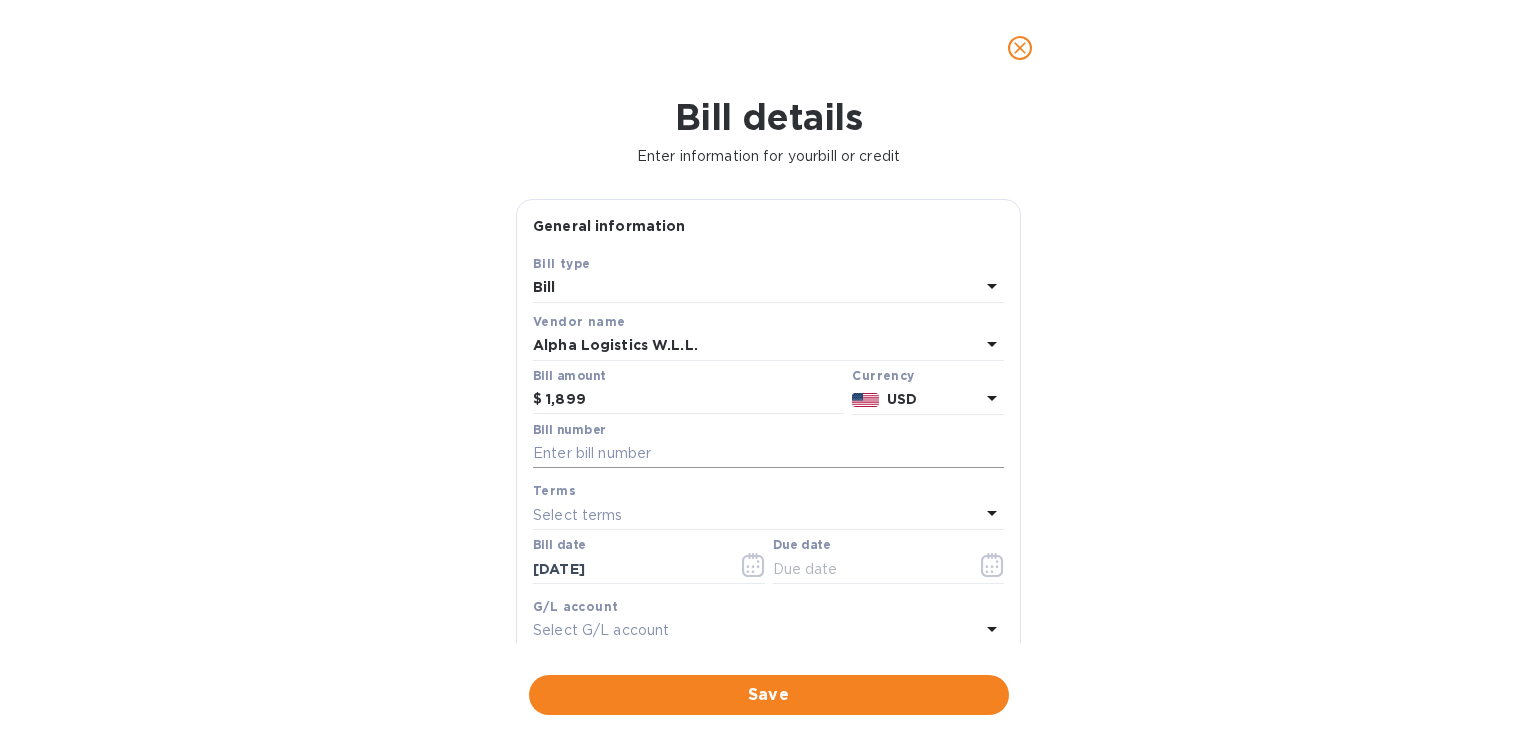 click at bounding box center [768, 454] 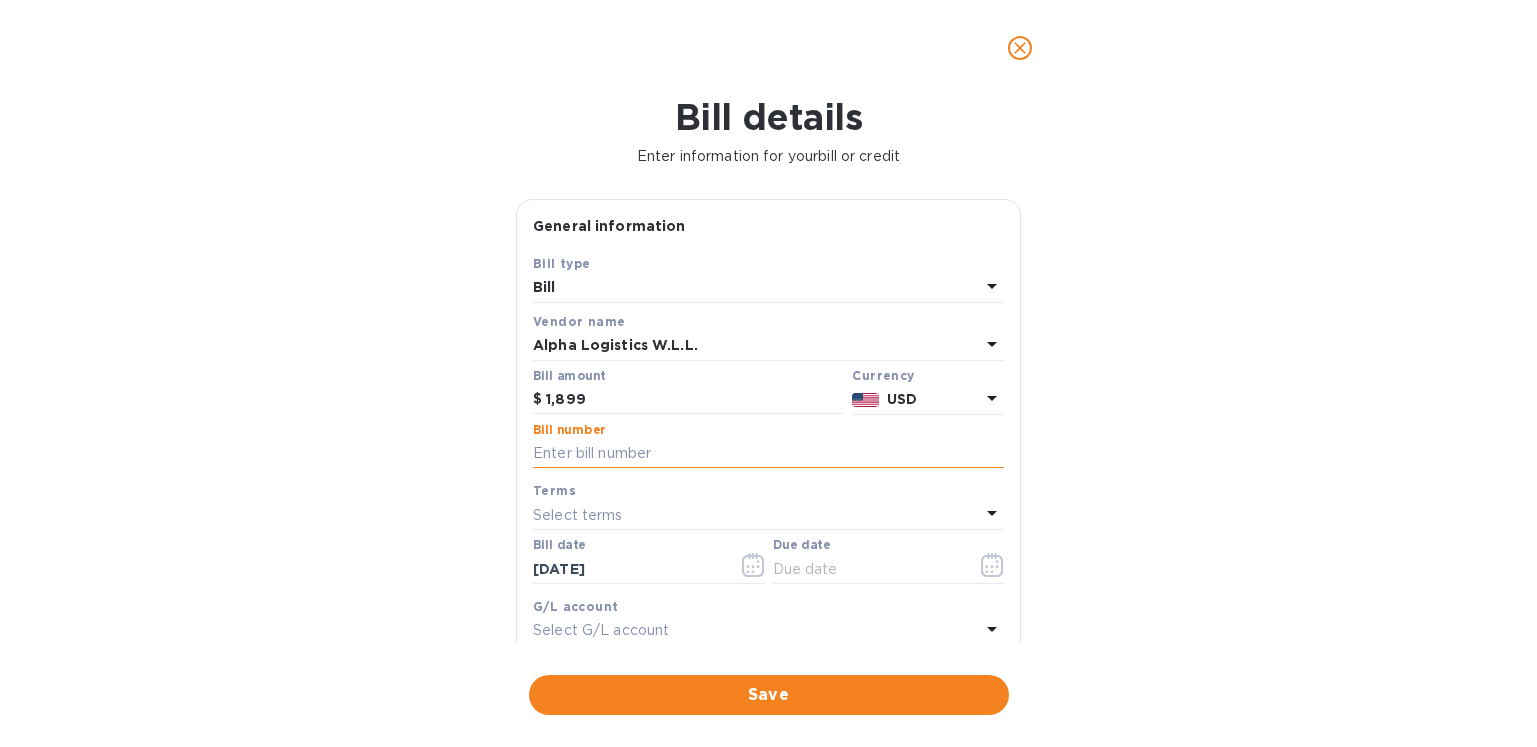 paste on "7701/INV/25/0379" 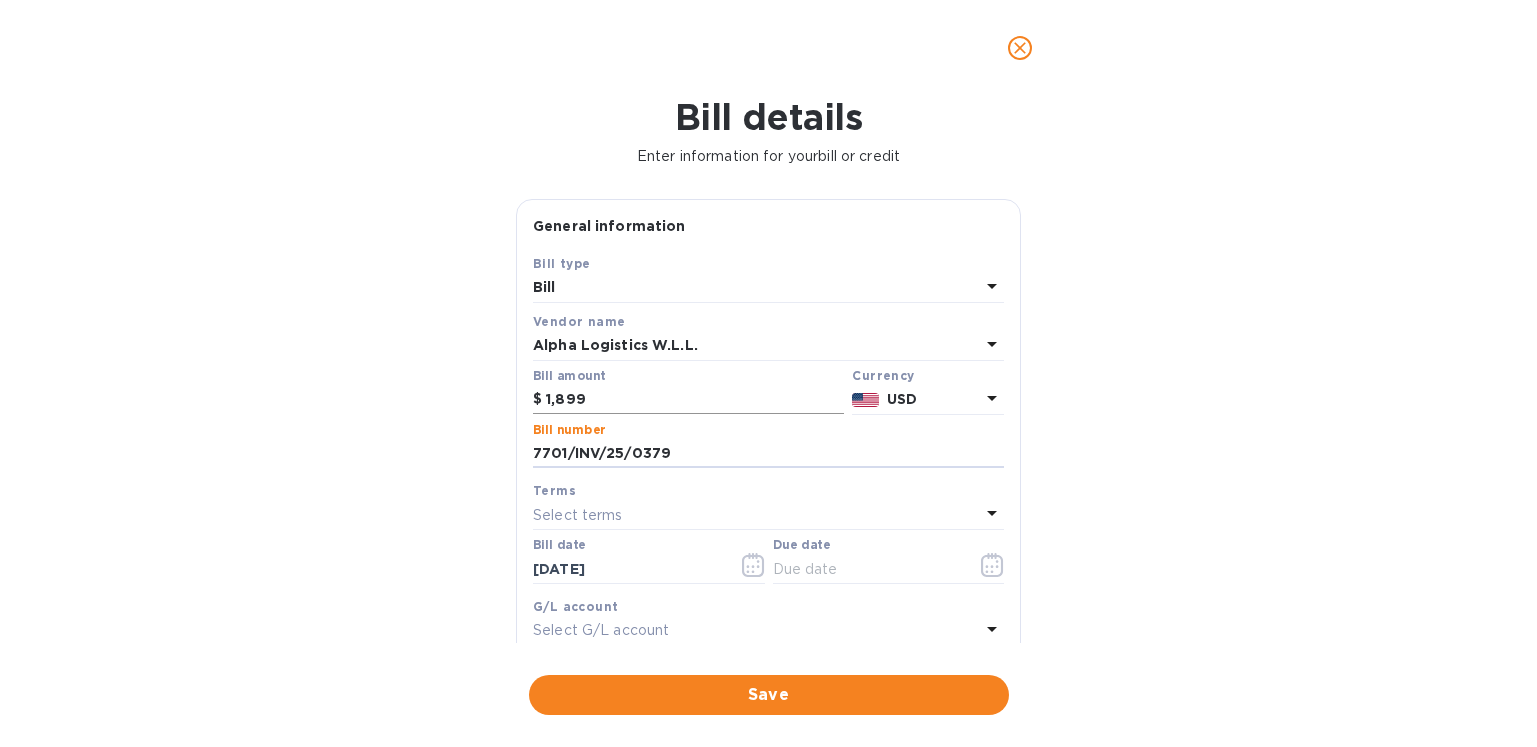 type on "7701/INV/25/0379" 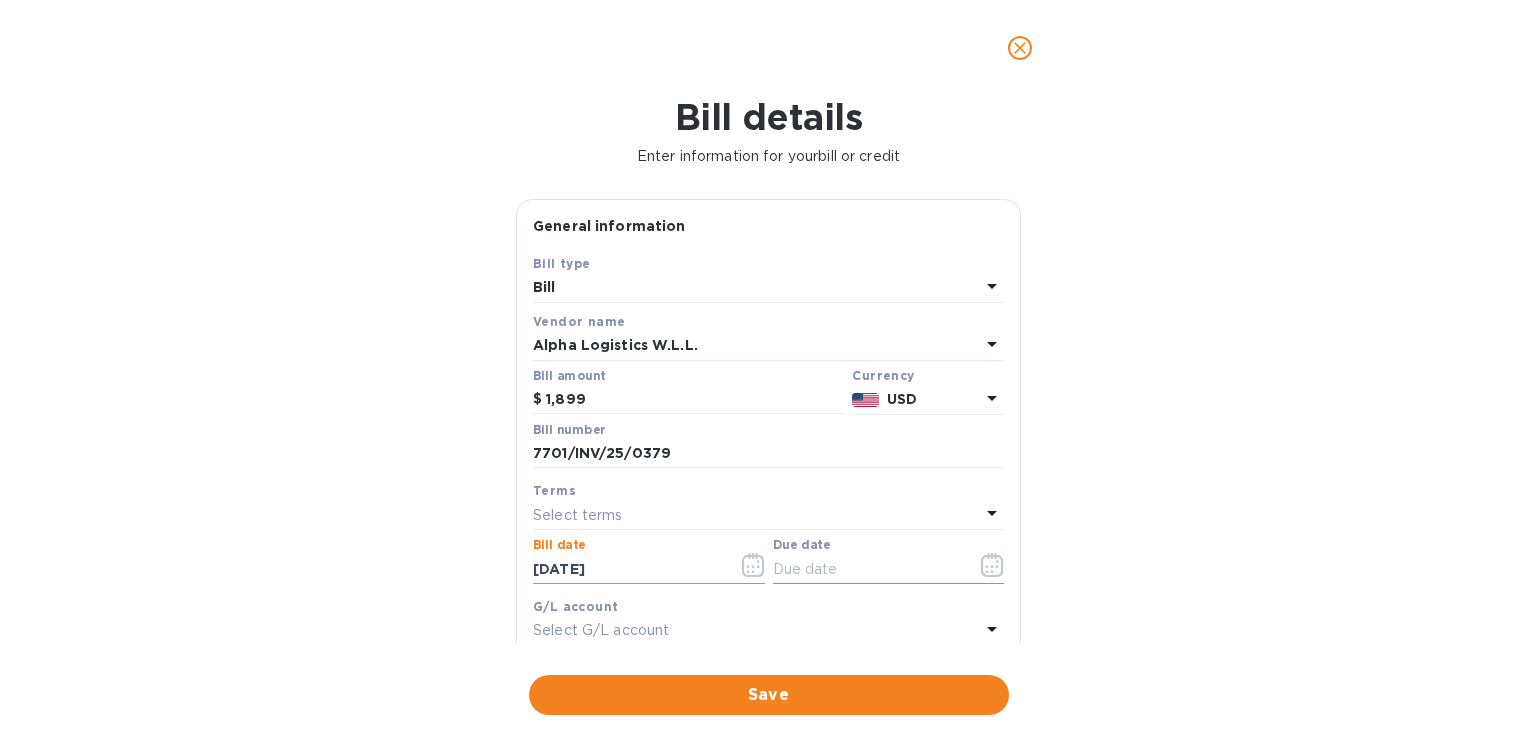 drag, startPoint x: 819, startPoint y: 571, endPoint x: 863, endPoint y: 571, distance: 44 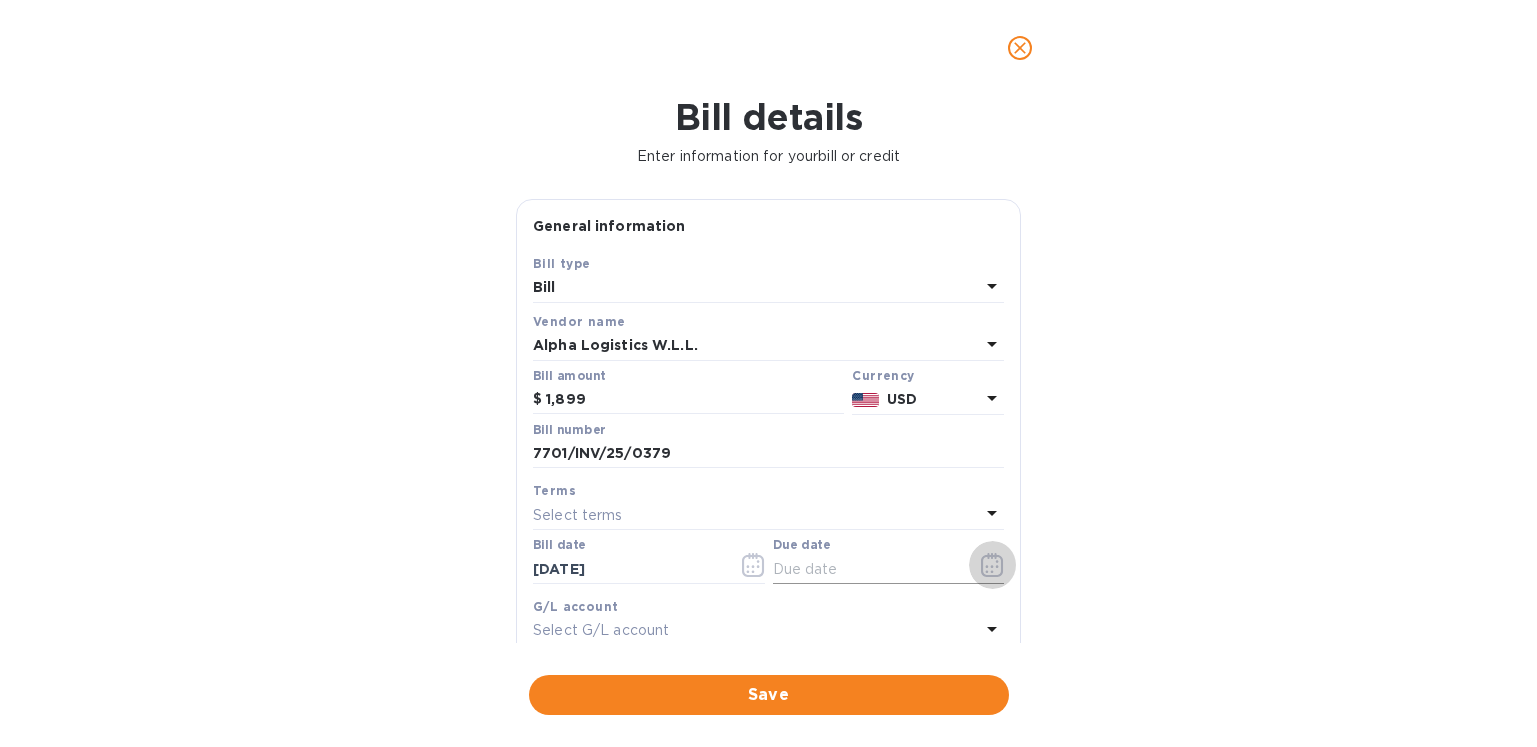 click 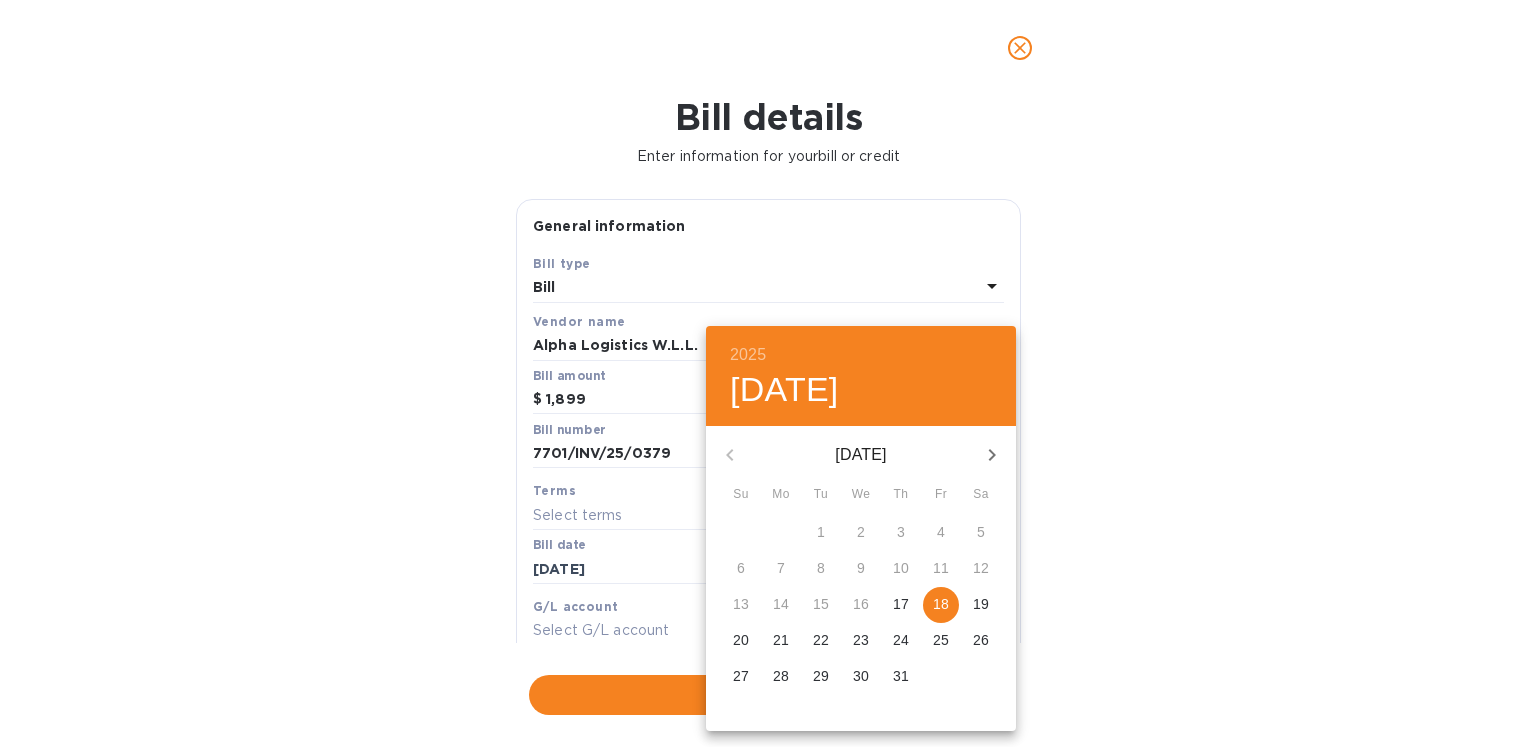 click on "18" at bounding box center [941, 604] 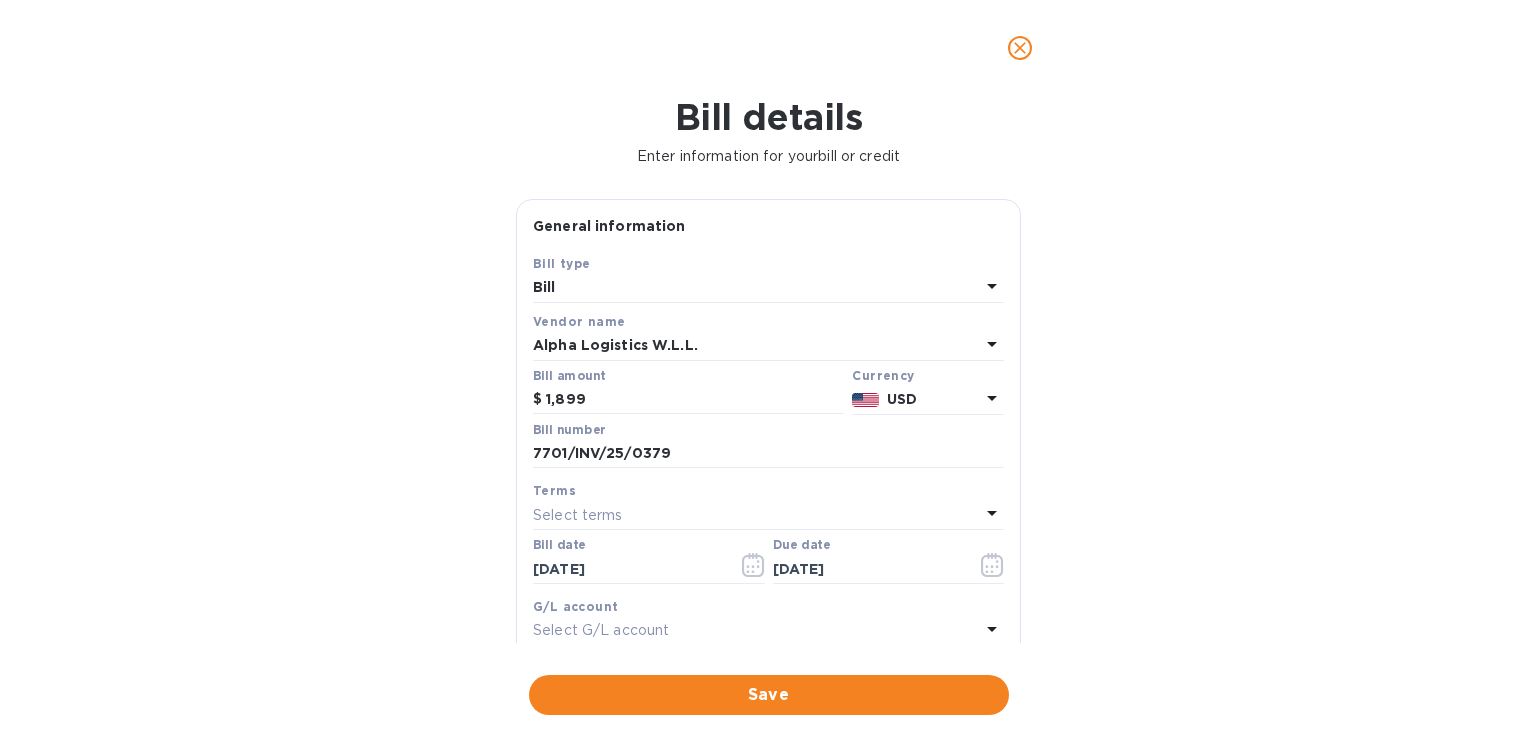 click on "2025 Fri, Jul 18 July 2025 Su Mo Tu We Th Fr Sa 29 30 1 2 3 4 5 6 7 8 9 10 11 12 13 14 15 16 17 18 19 20 21 22 23 24 25 26 27 28 29 30 31 1 2" at bounding box center [768, 373] 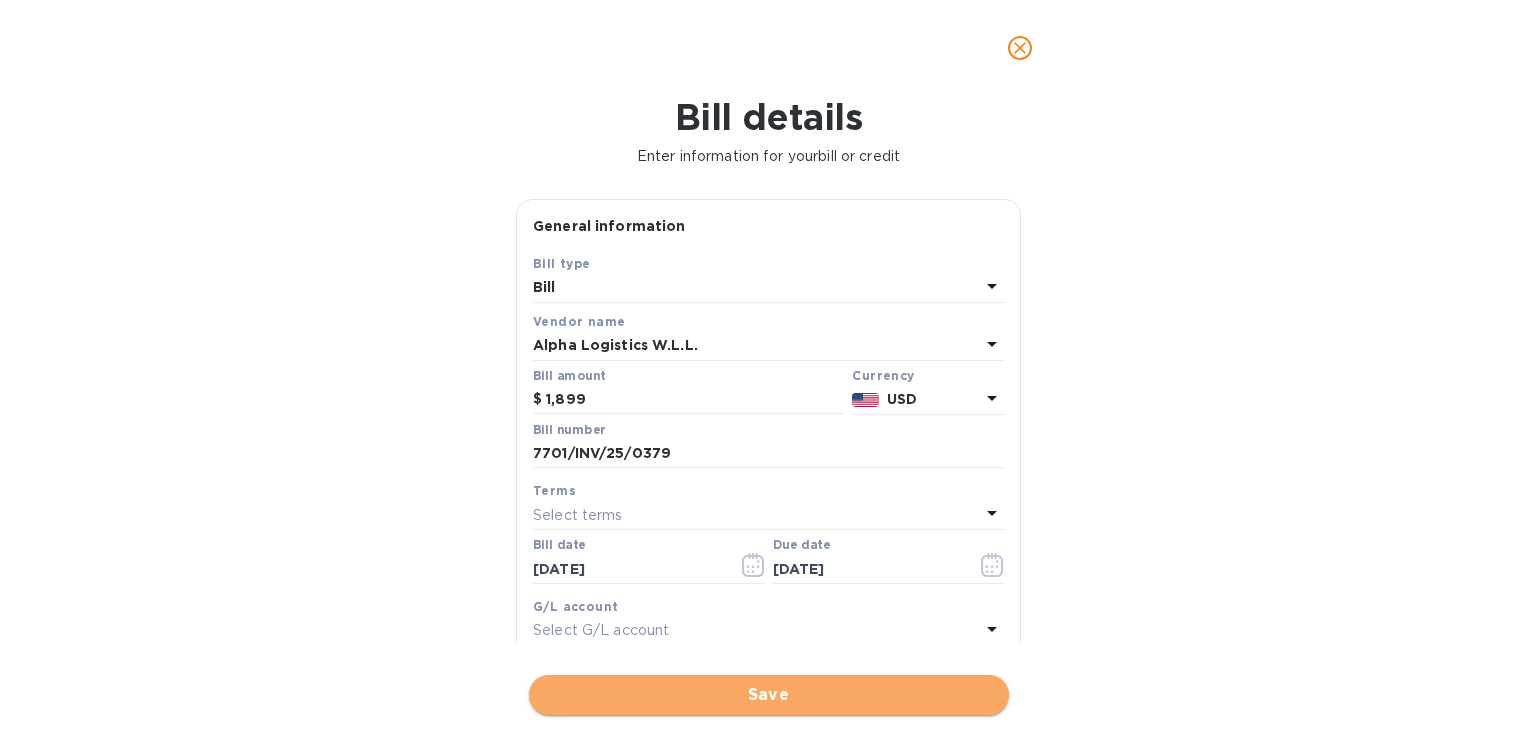 click on "Save" at bounding box center (769, 695) 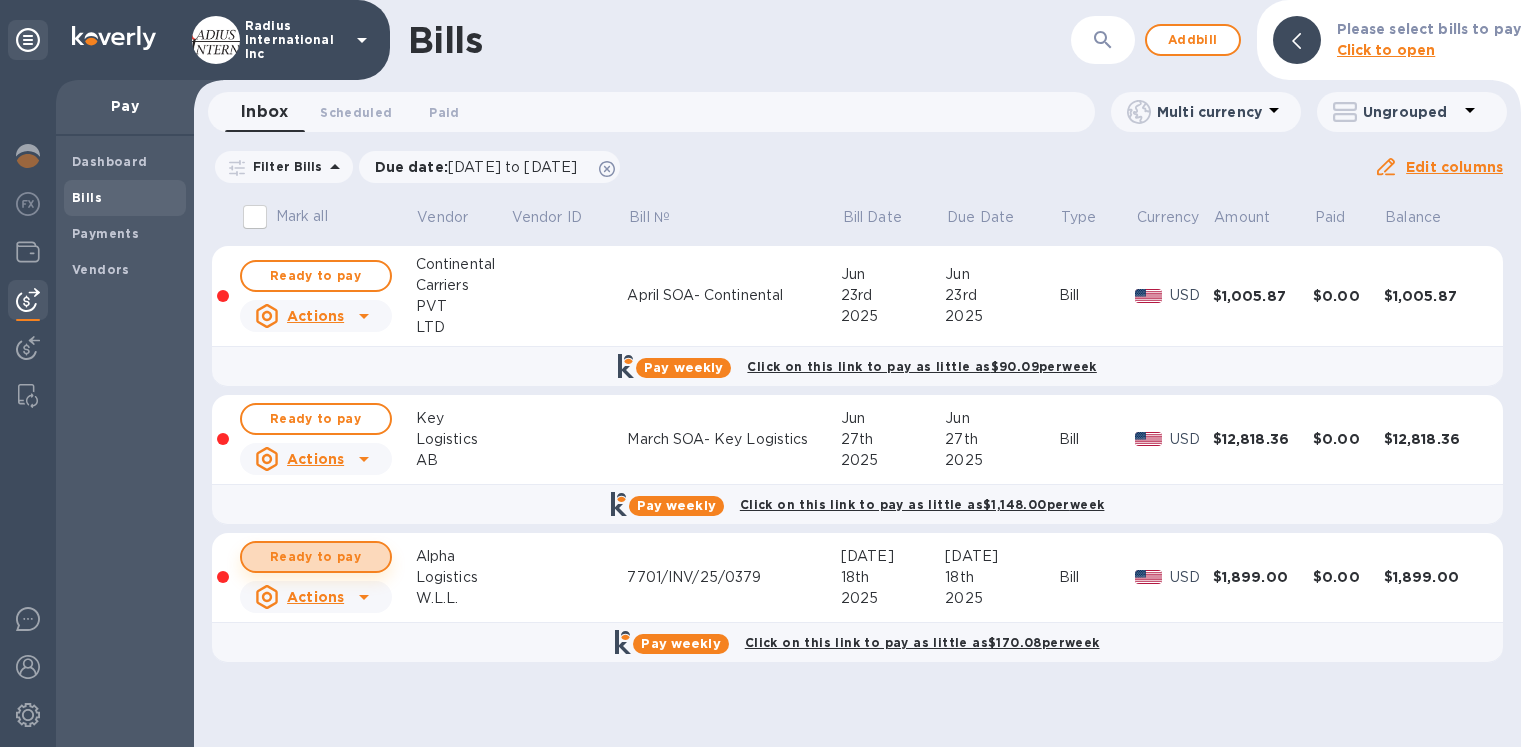 click on "Ready to pay" at bounding box center [316, 557] 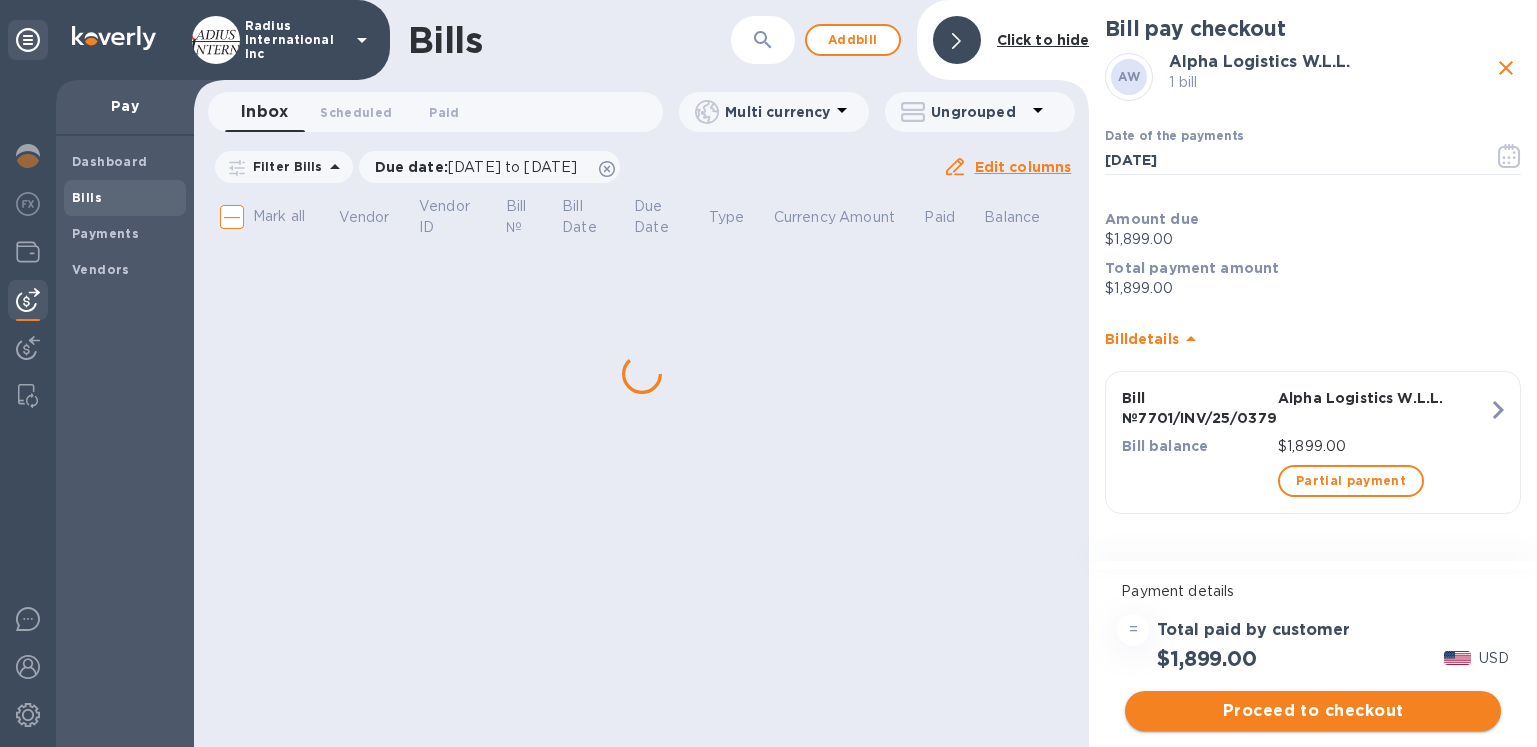 click on "Proceed to checkout" at bounding box center [1313, 711] 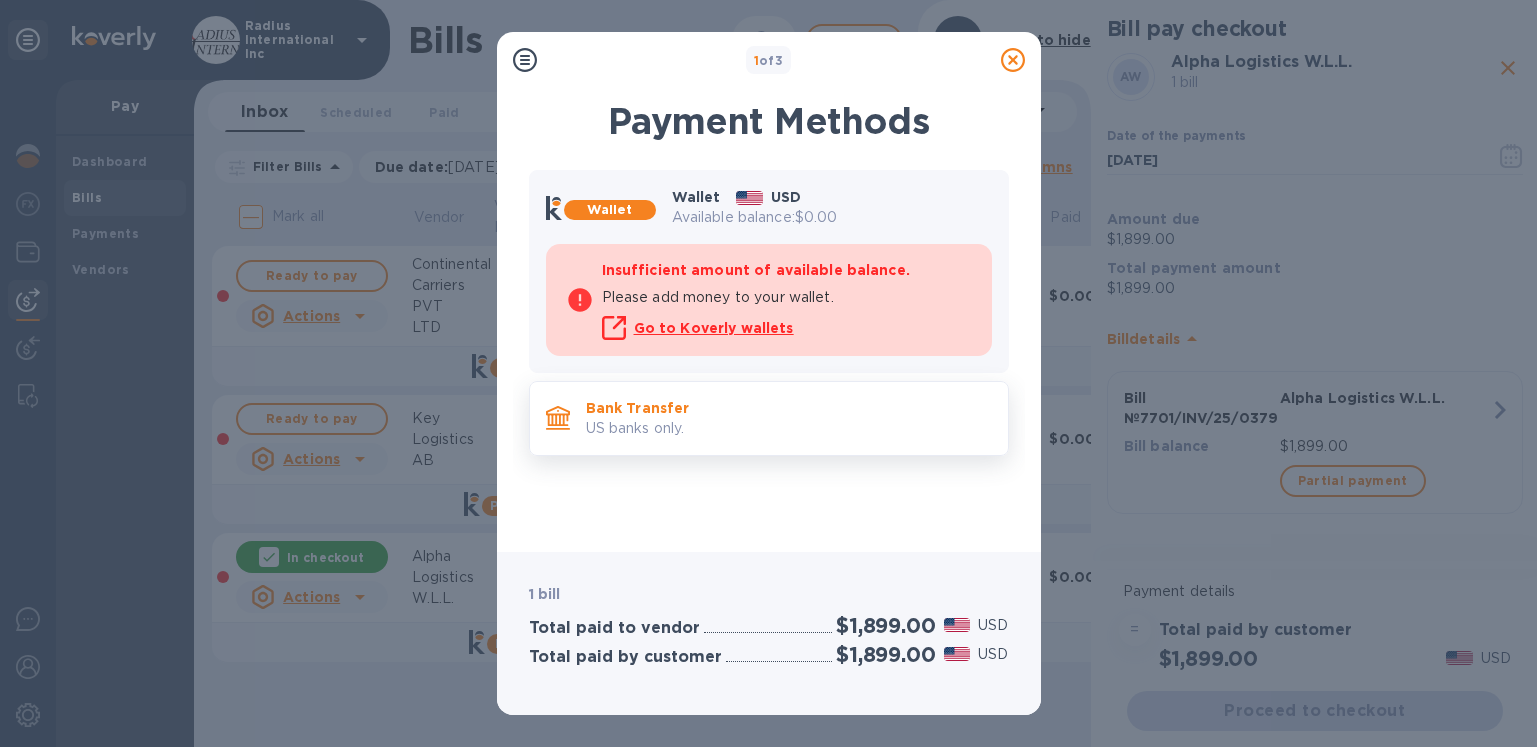 click on "Bank Transfer US banks only." at bounding box center (789, 418) 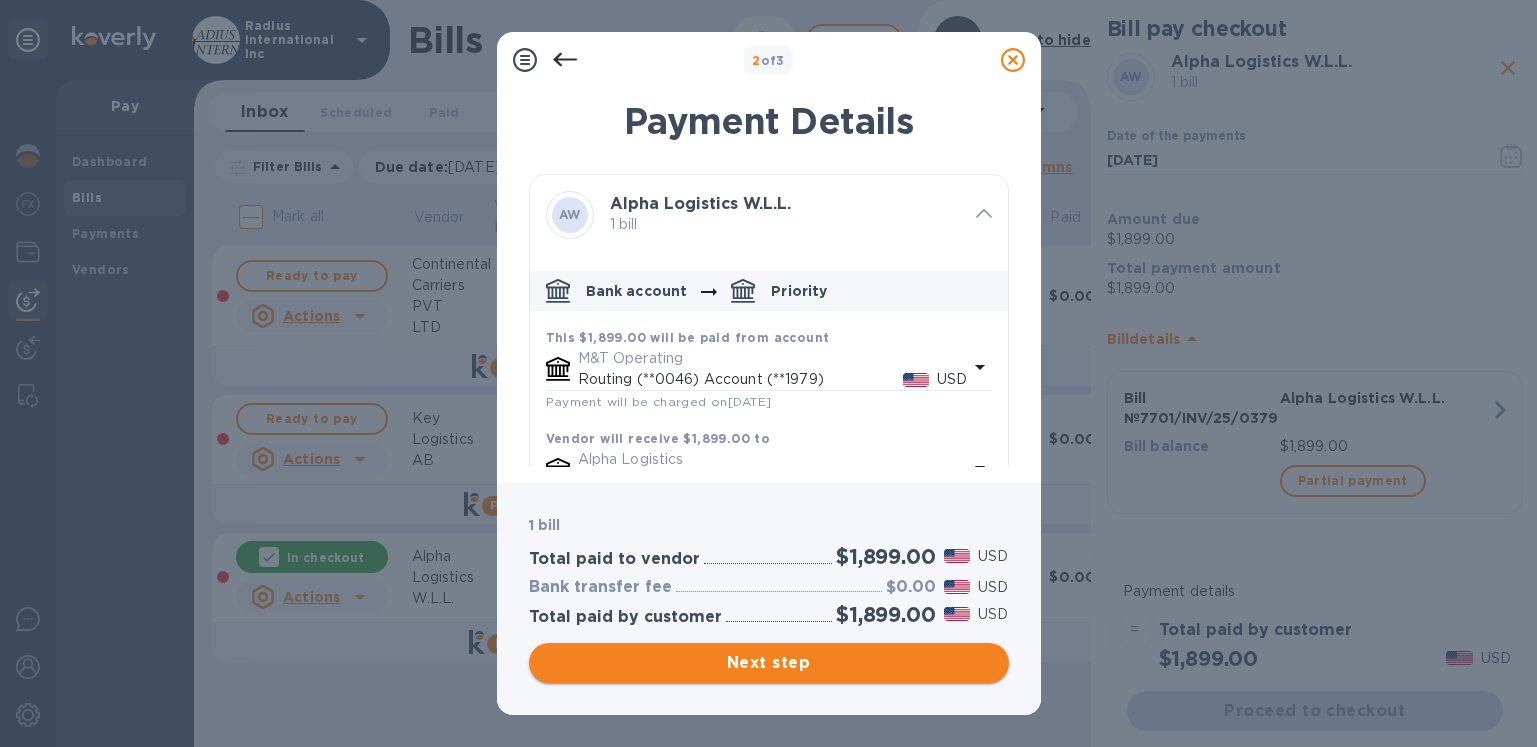click on "Next step" at bounding box center (769, 663) 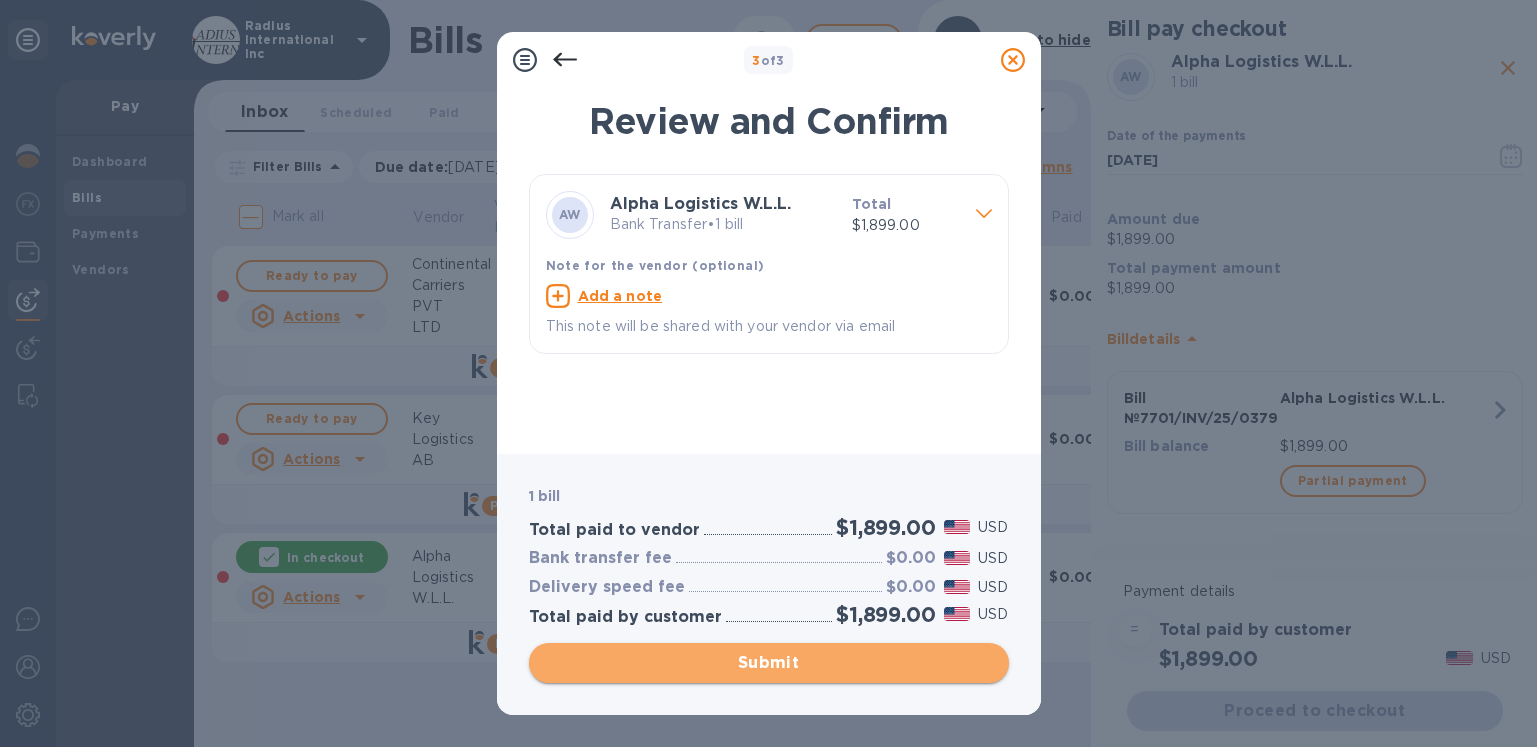 click on "Submit" at bounding box center [769, 663] 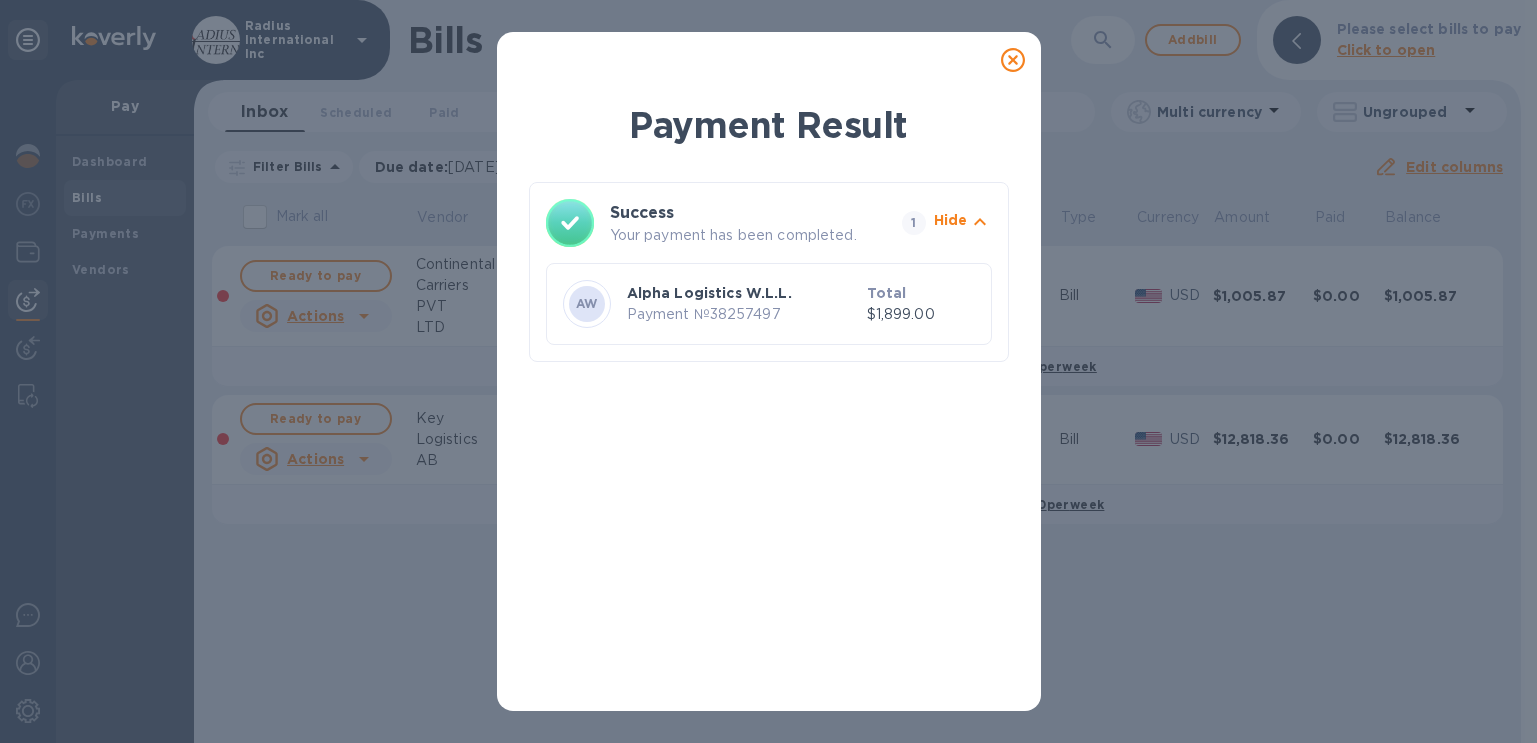 drag, startPoint x: 1009, startPoint y: 58, endPoint x: 1009, endPoint y: 22, distance: 36 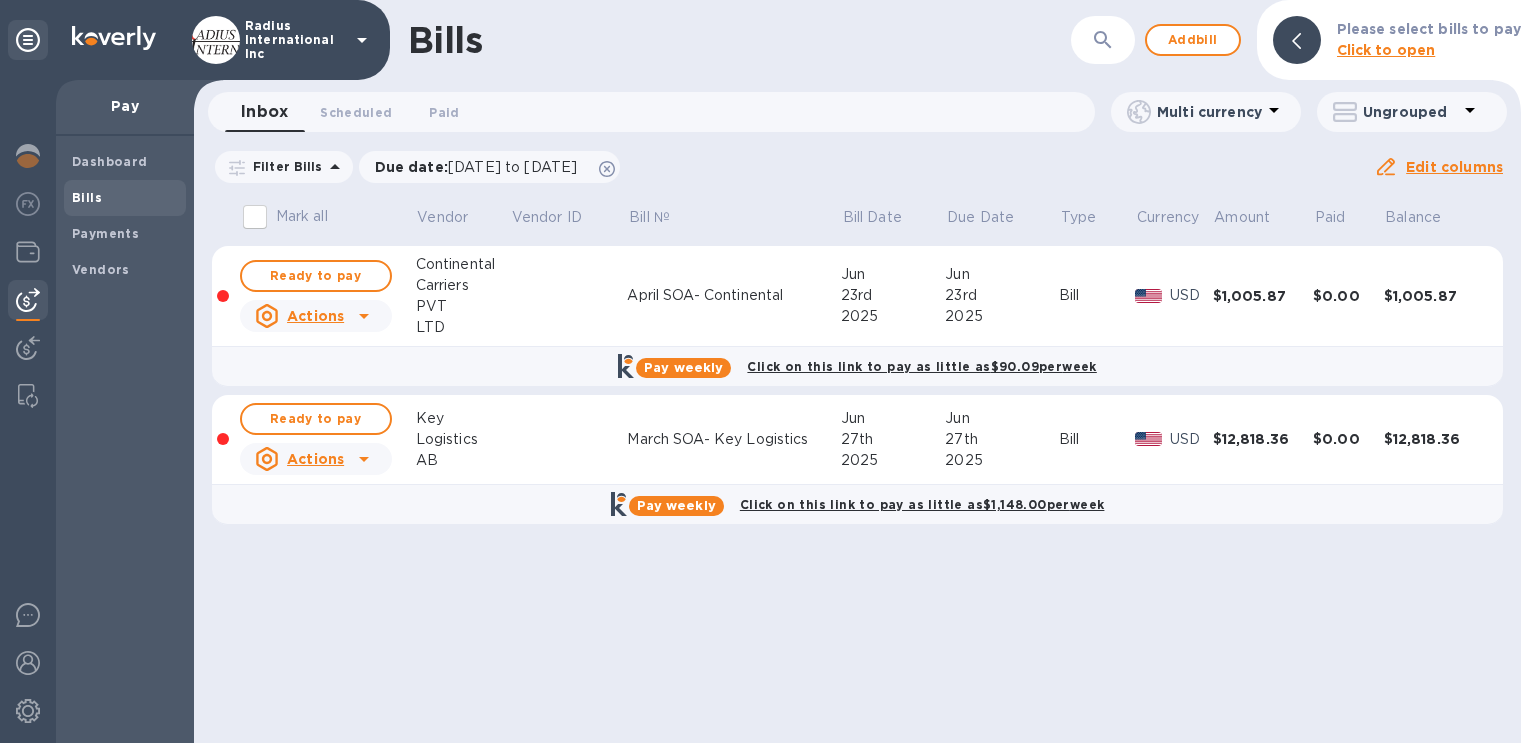 drag, startPoint x: 19, startPoint y: 39, endPoint x: 36, endPoint y: 48, distance: 19.235384 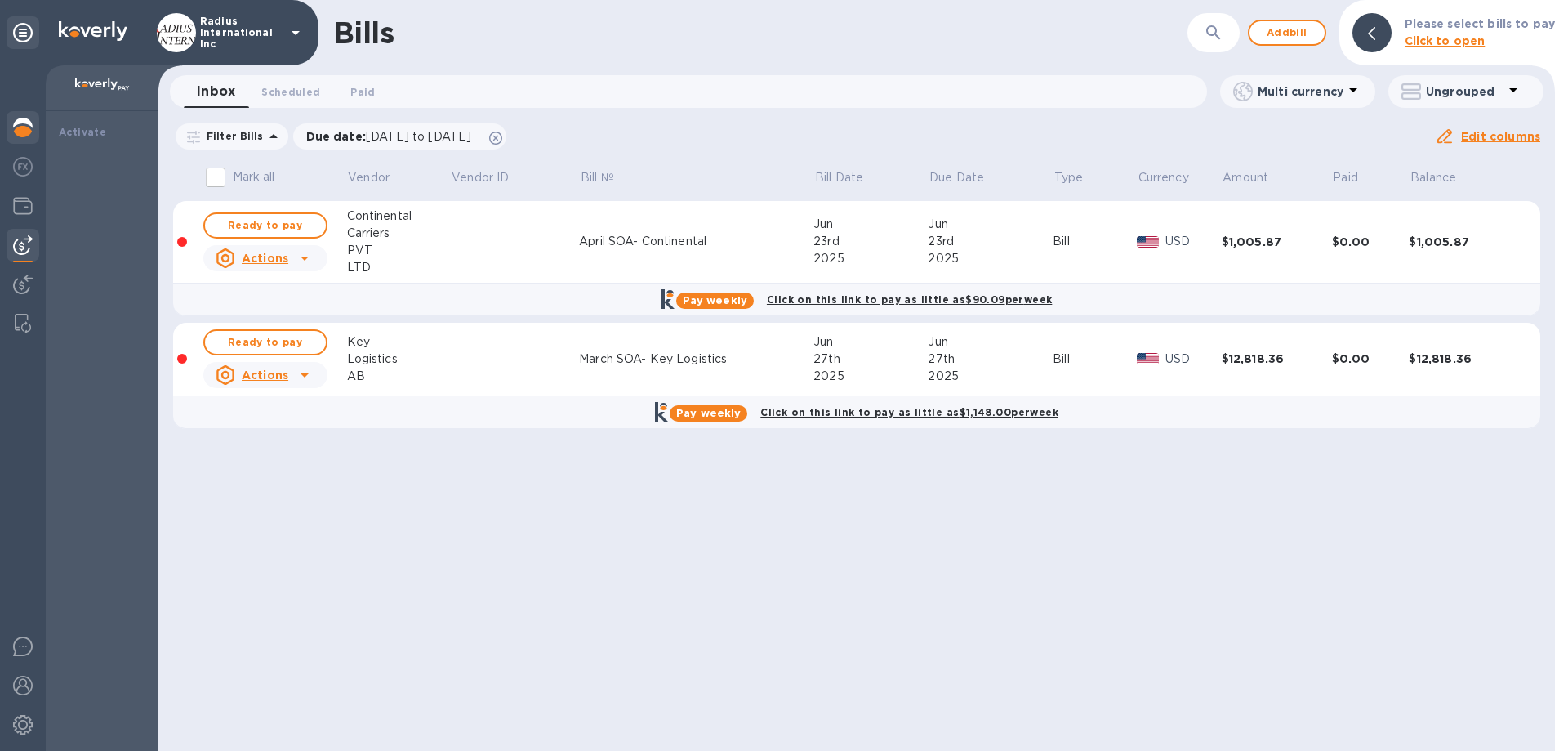 click at bounding box center (23, 129) 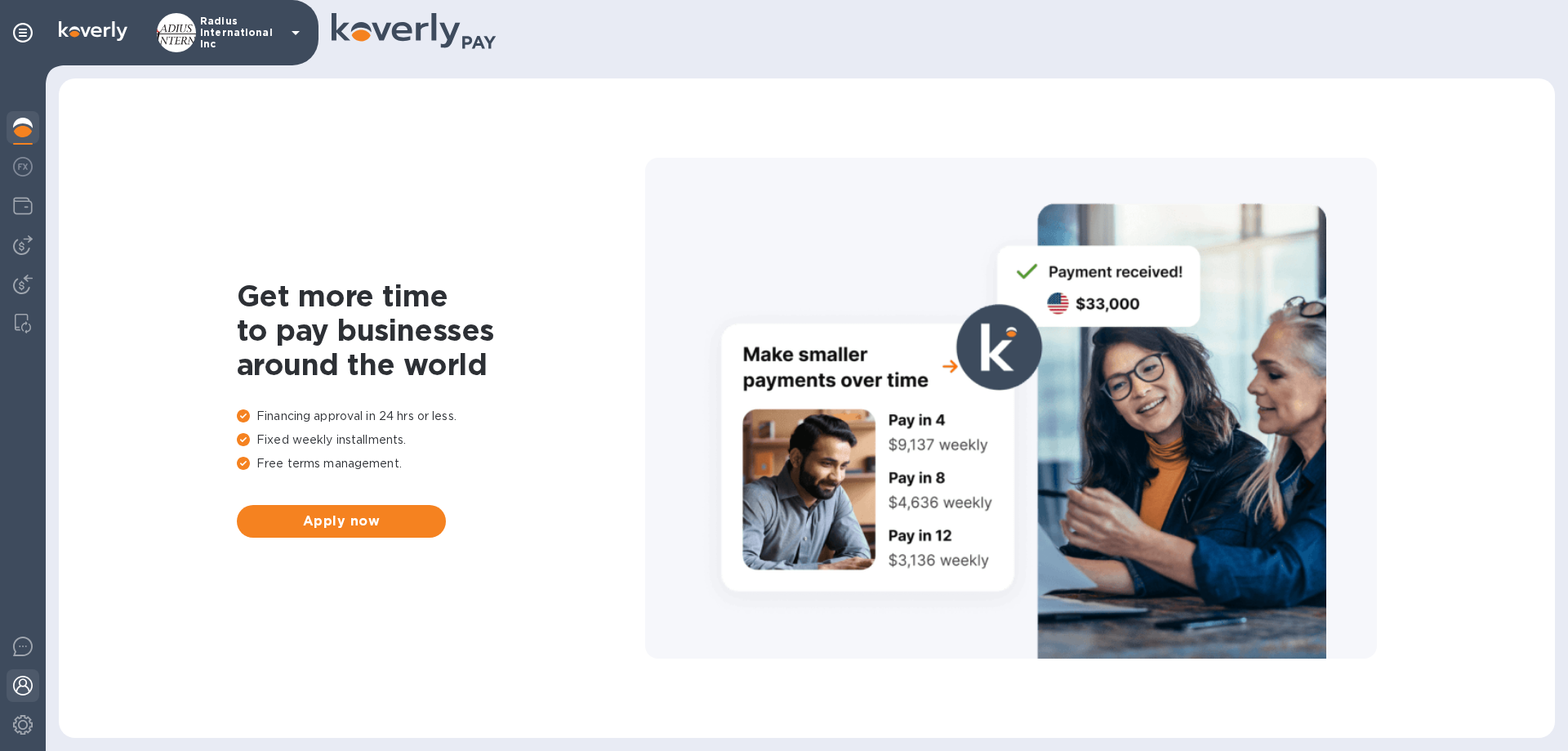 click at bounding box center [23, 686] 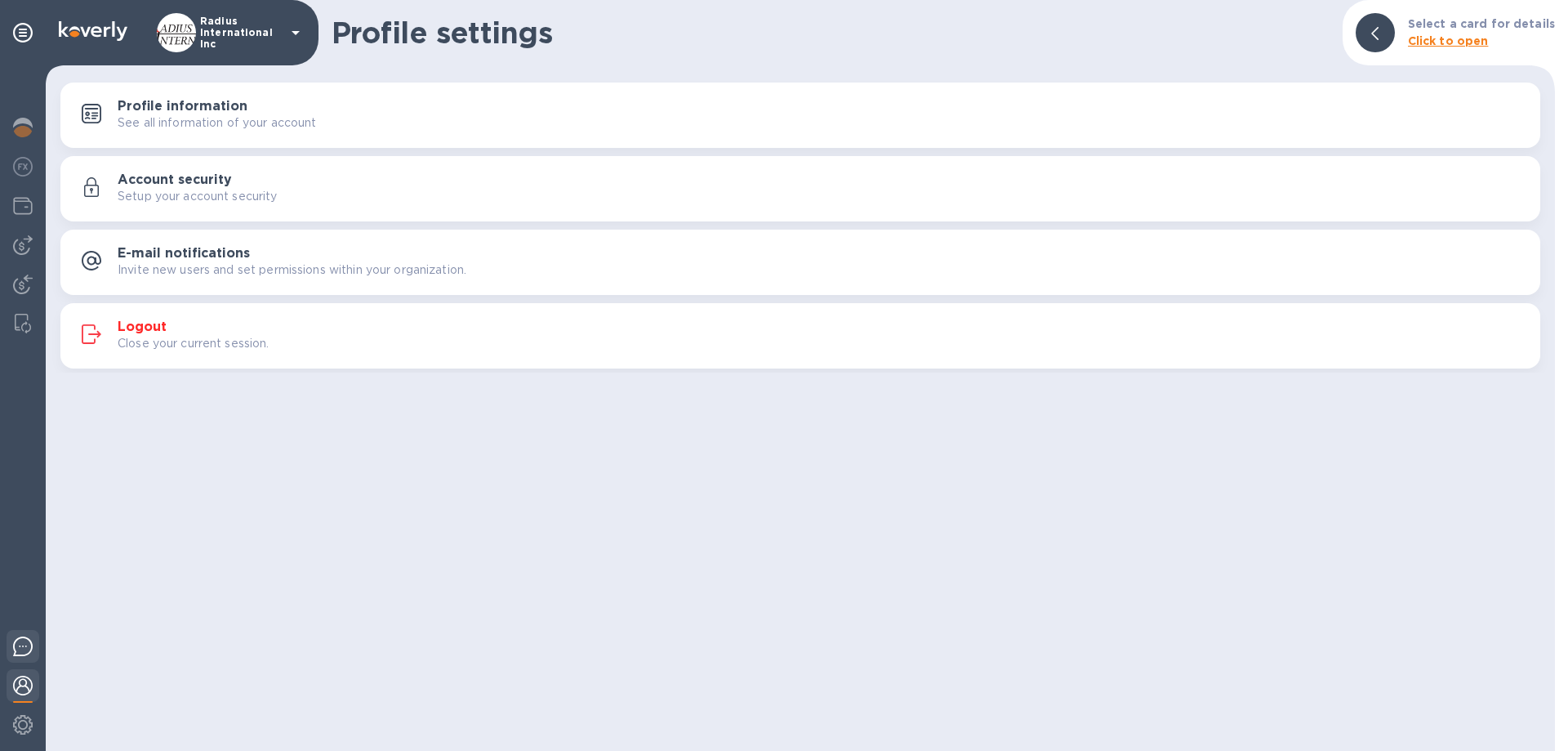 click at bounding box center (23, 646) 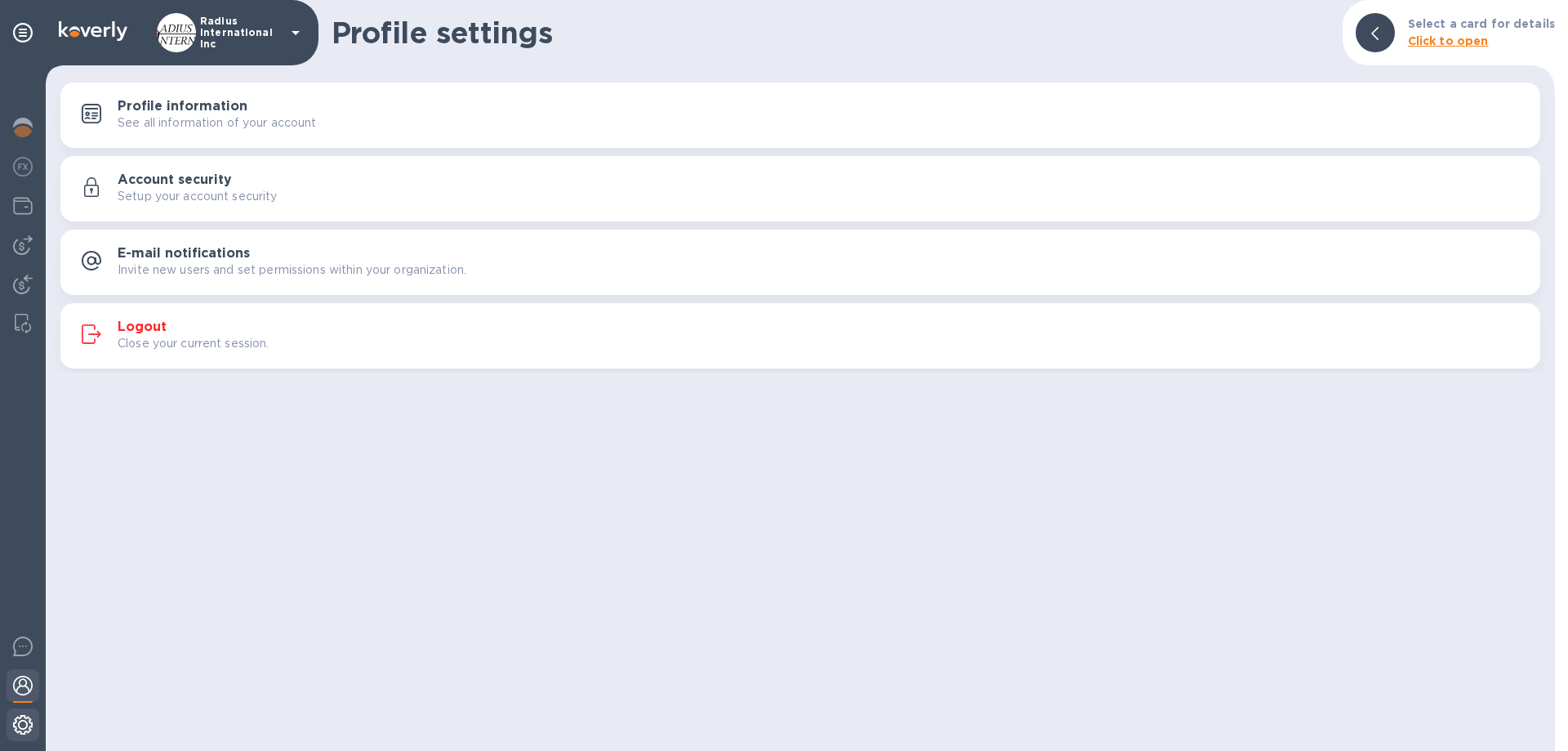 click at bounding box center [23, 725] 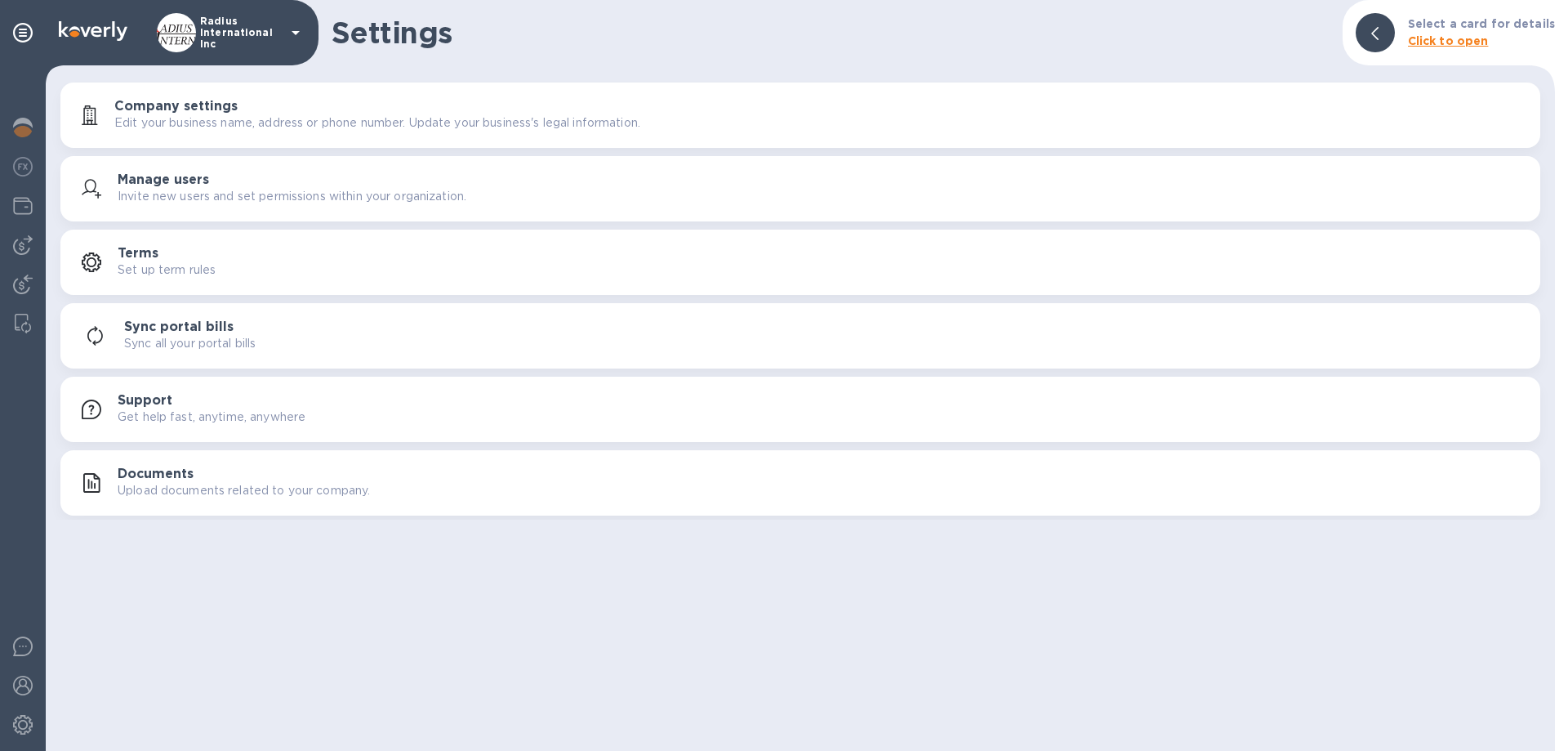 click on "Manage users Invite new users and set permissions within your organization." at bounding box center [800, 189] 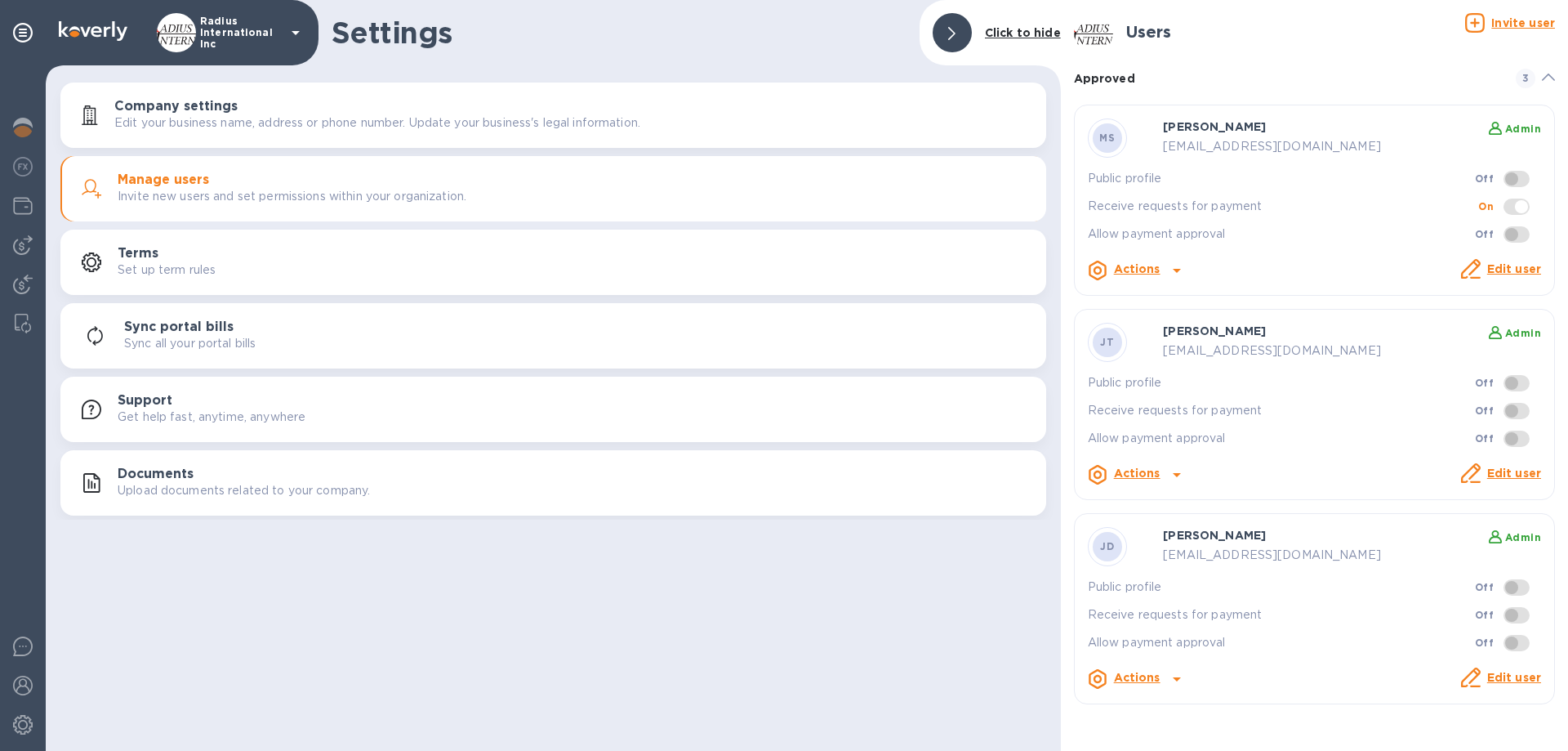 drag, startPoint x: 824, startPoint y: 710, endPoint x: 864, endPoint y: 671, distance: 55.866 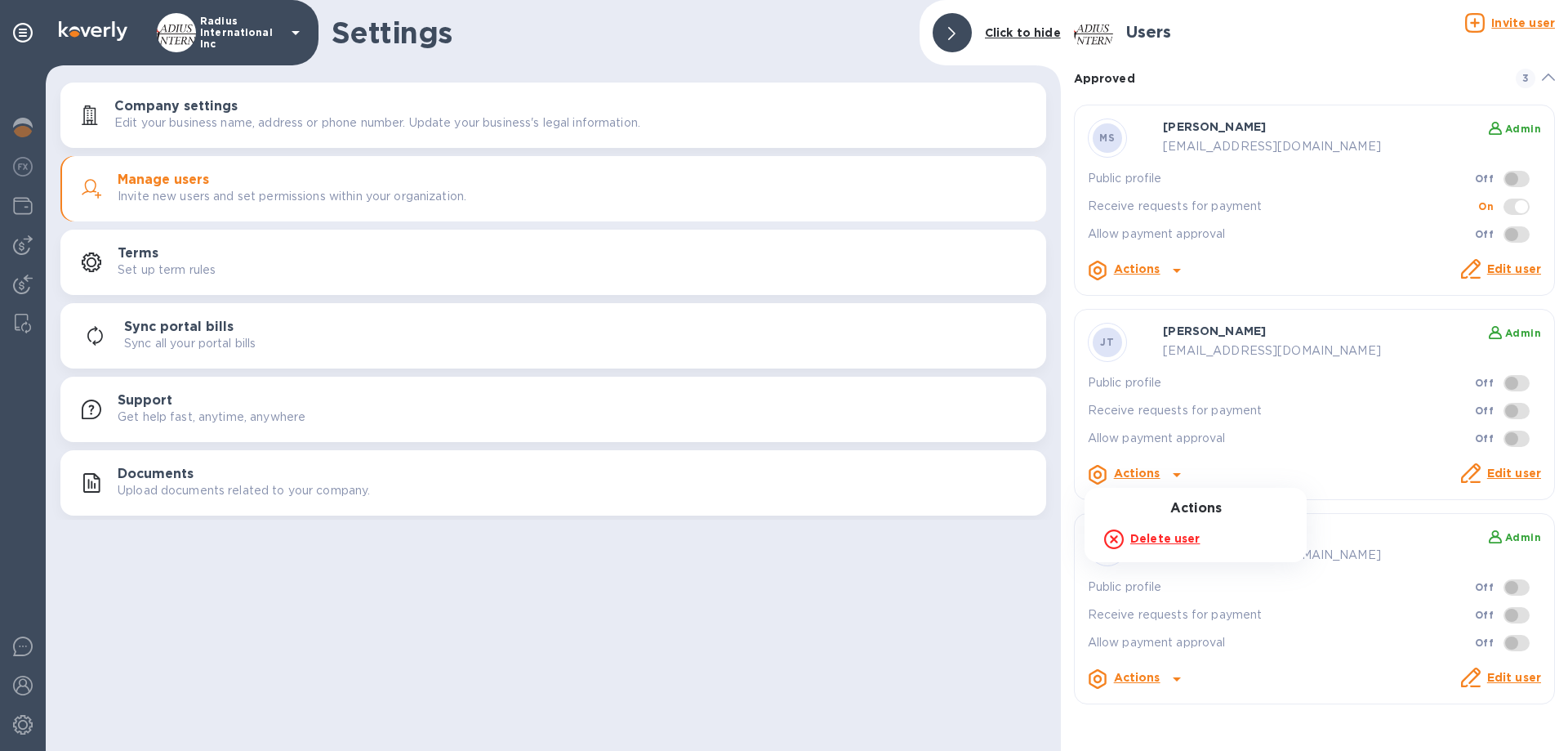 click on "Delete user" at bounding box center (1165, 539) 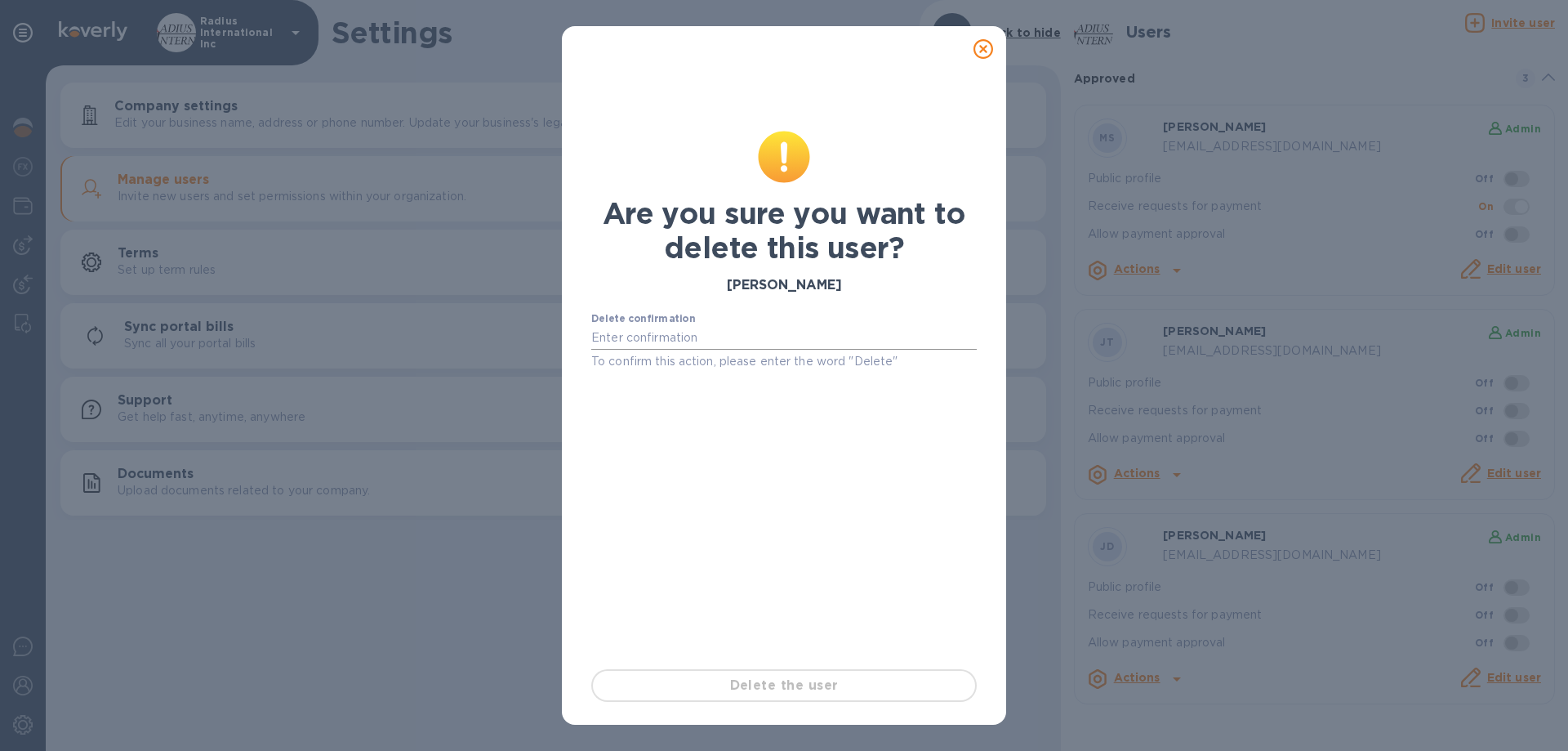 click at bounding box center [784, 338] 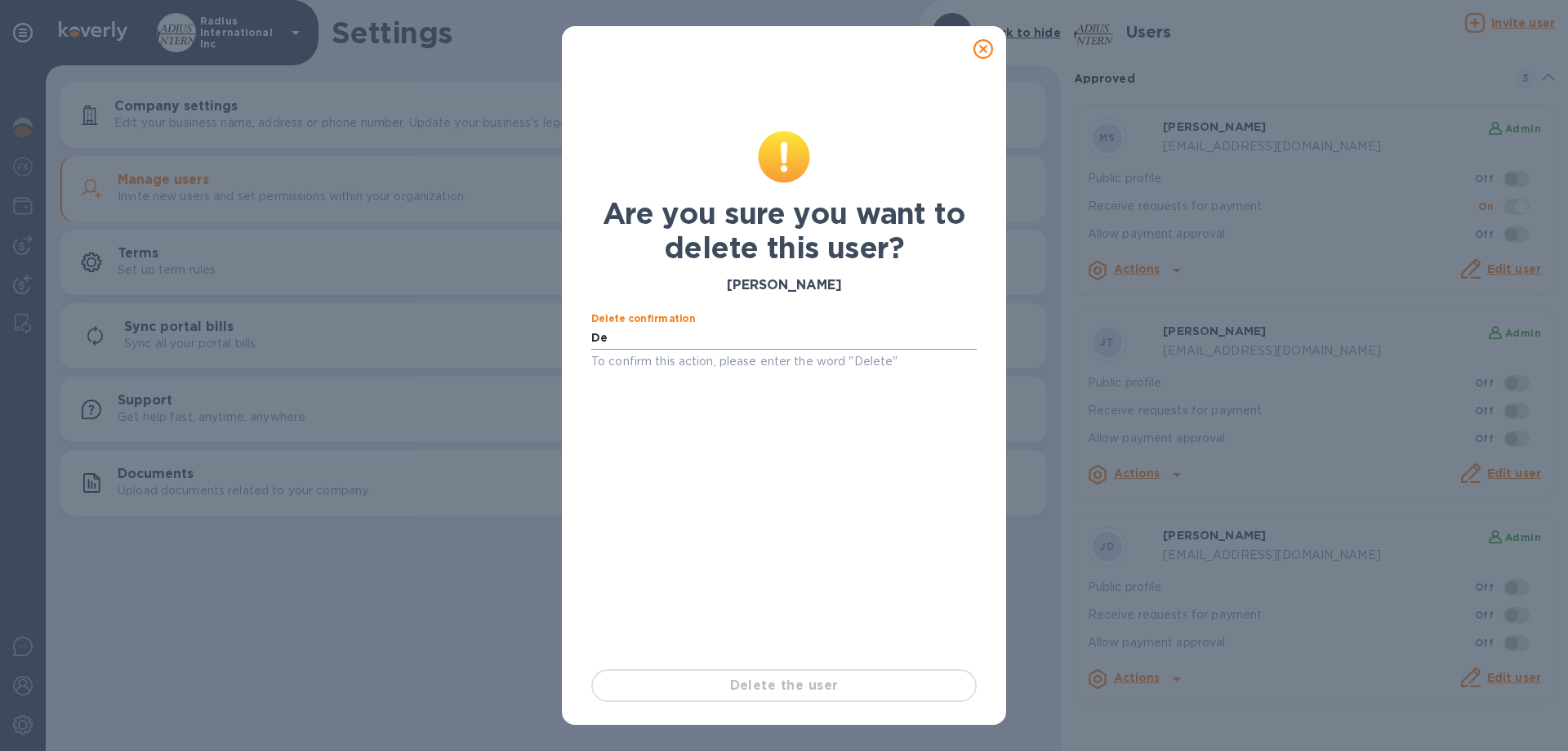 type on "D" 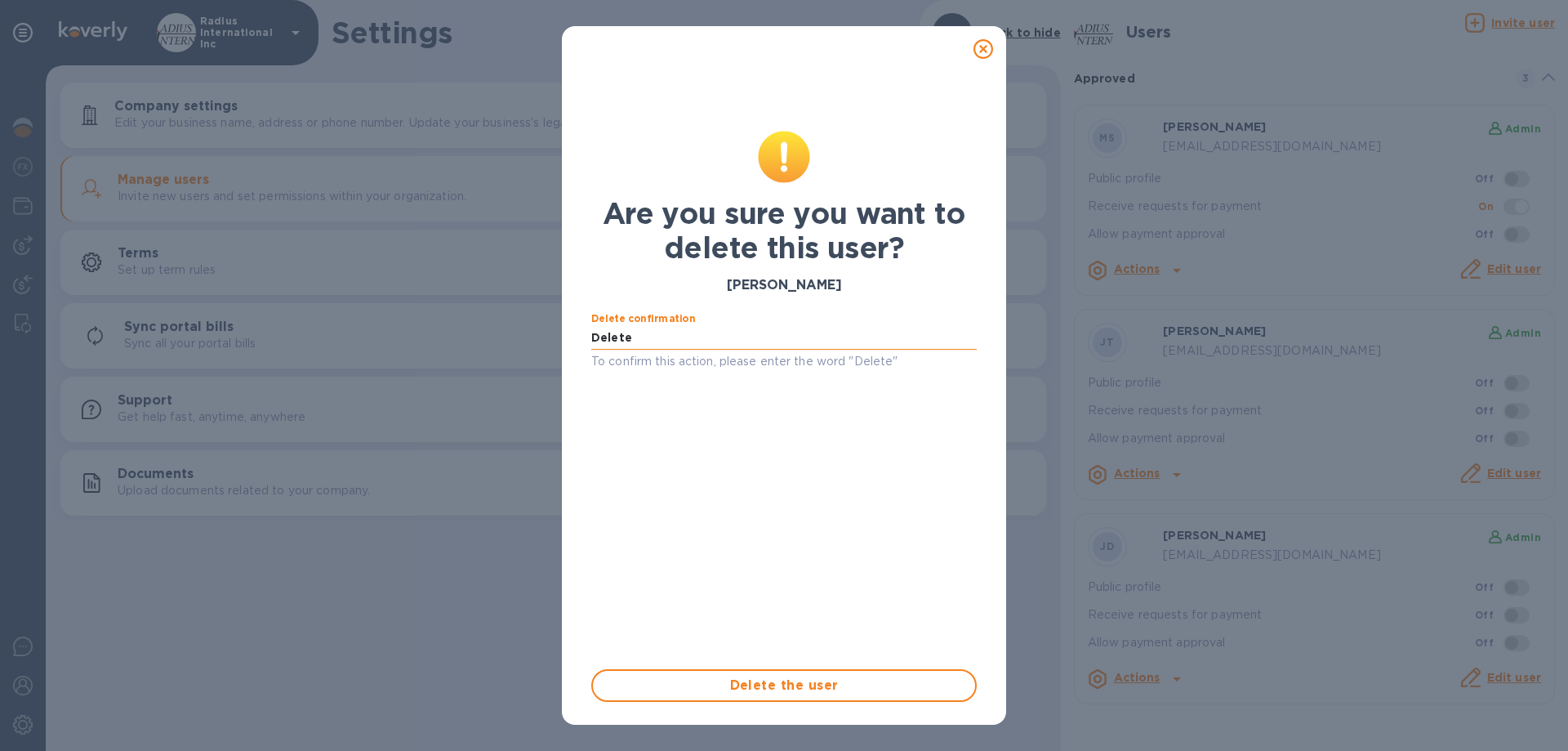 type on "Delete" 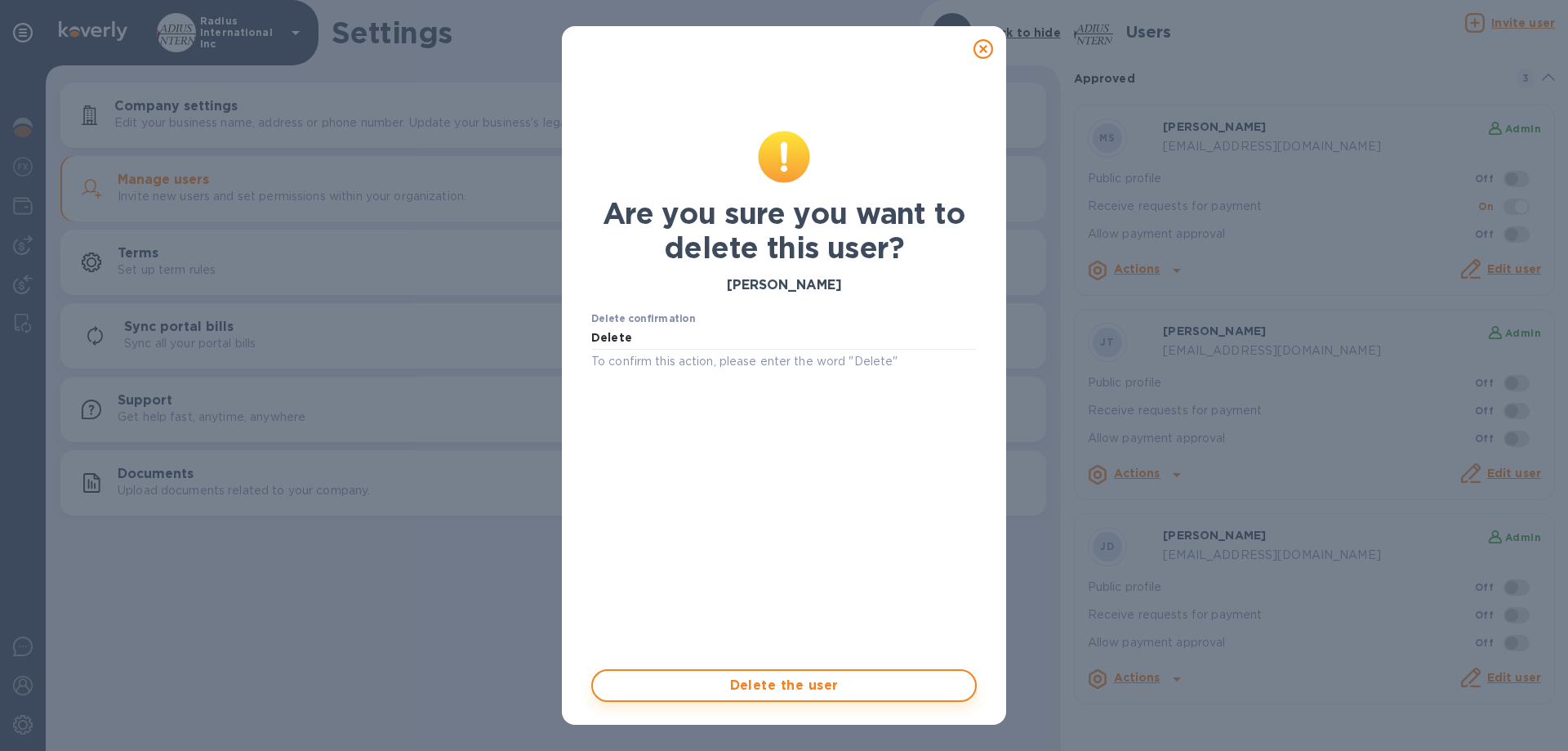 click on "Delete the user" at bounding box center [784, 686] 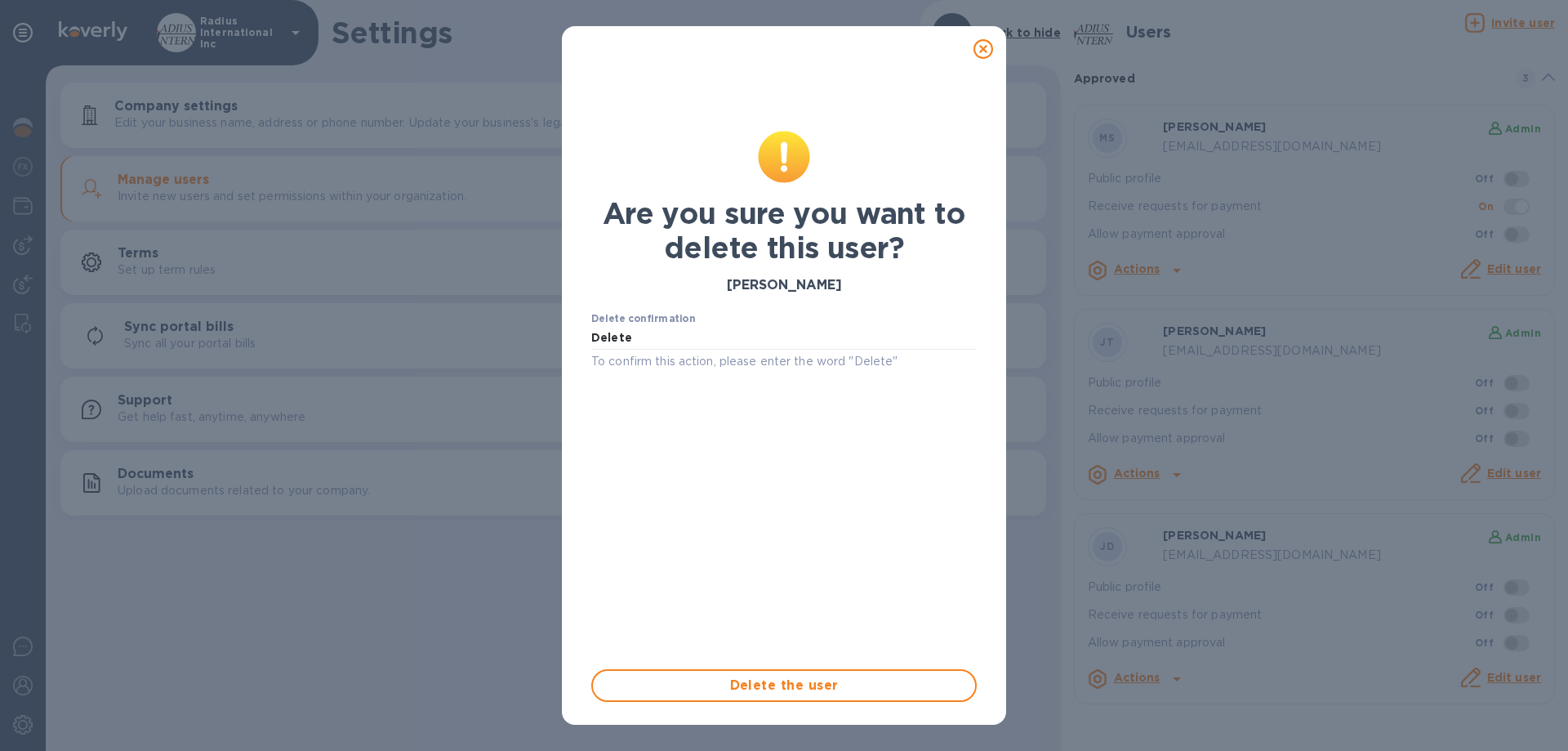 type 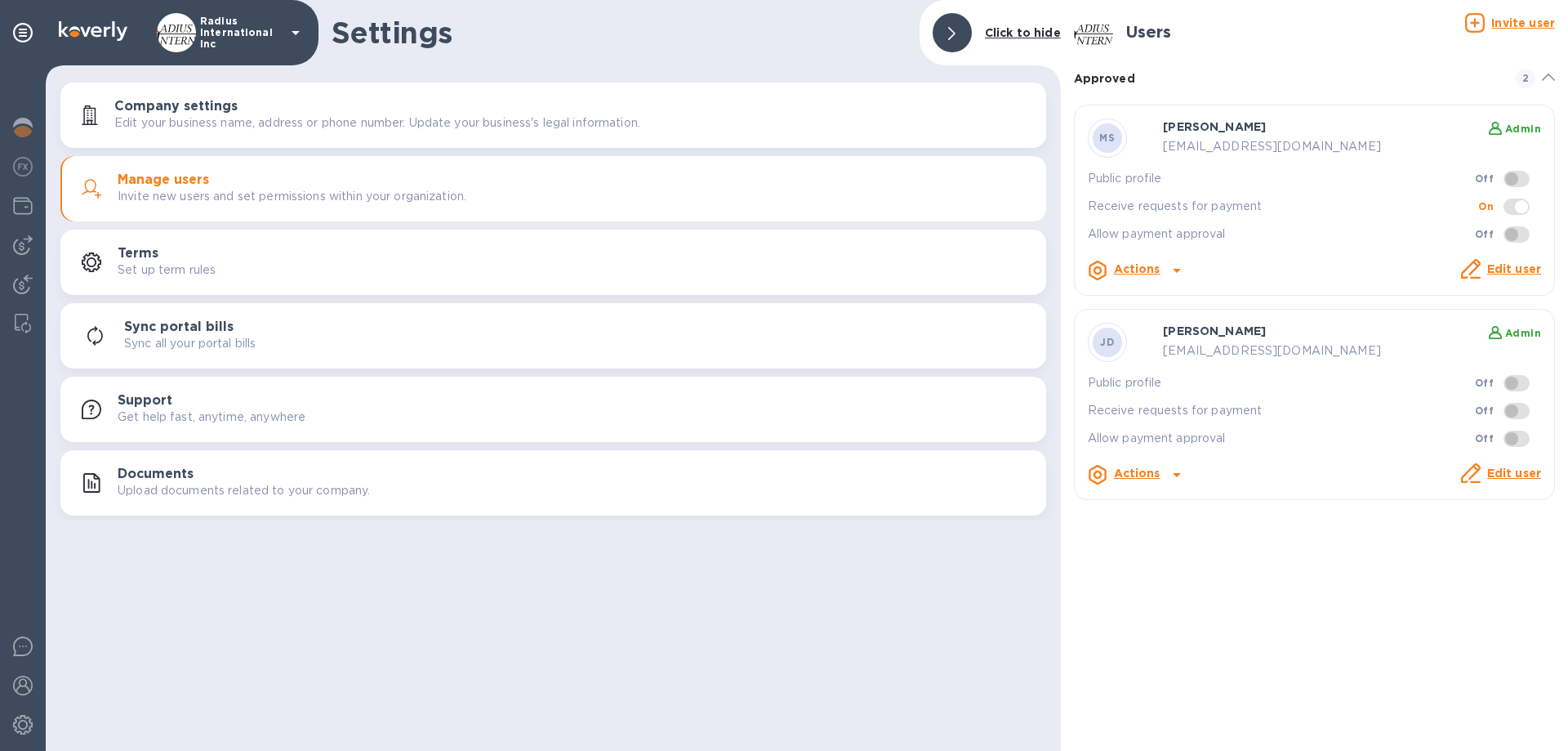 click on "Invite user" at bounding box center (1523, 23) 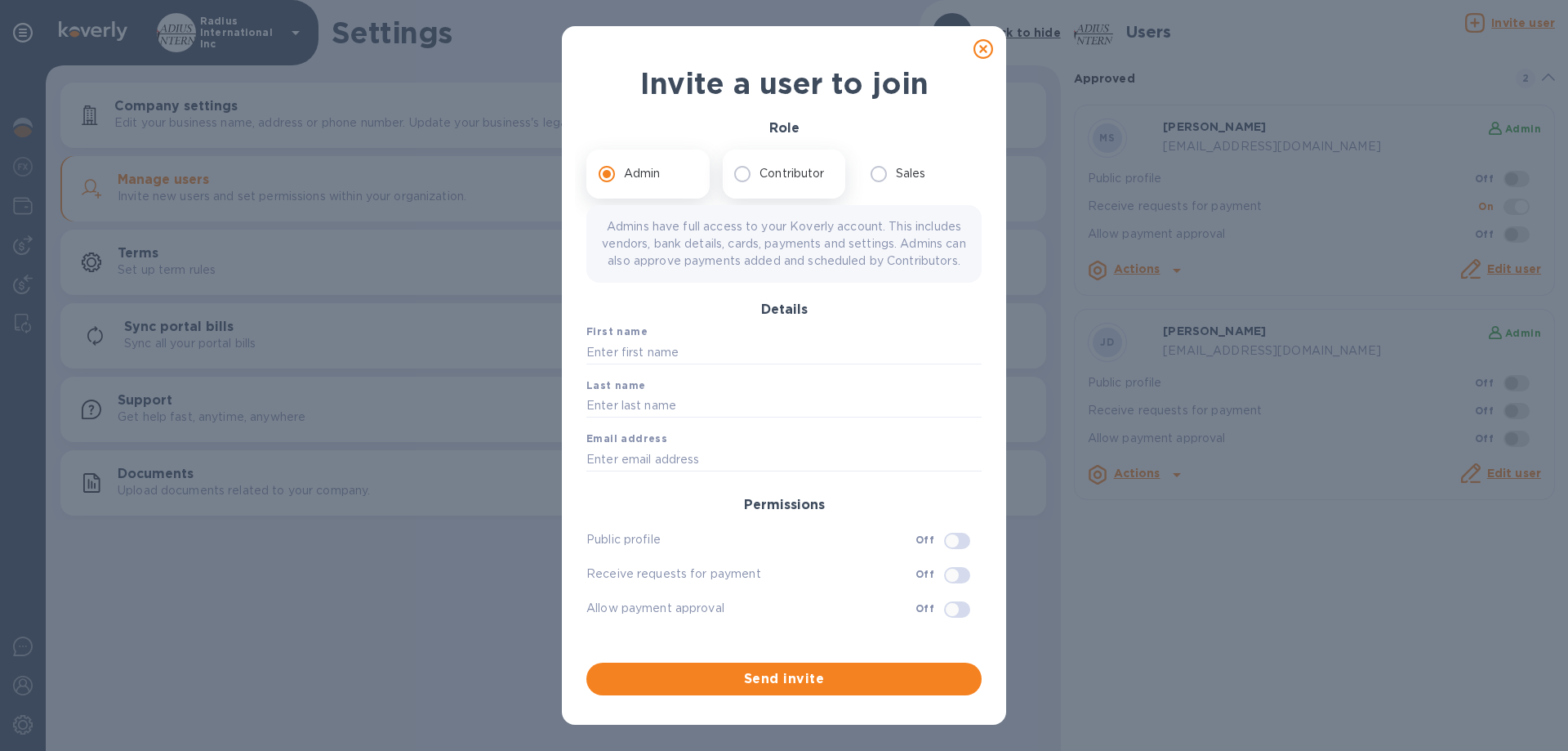 click on "Contributor" at bounding box center [791, 173] 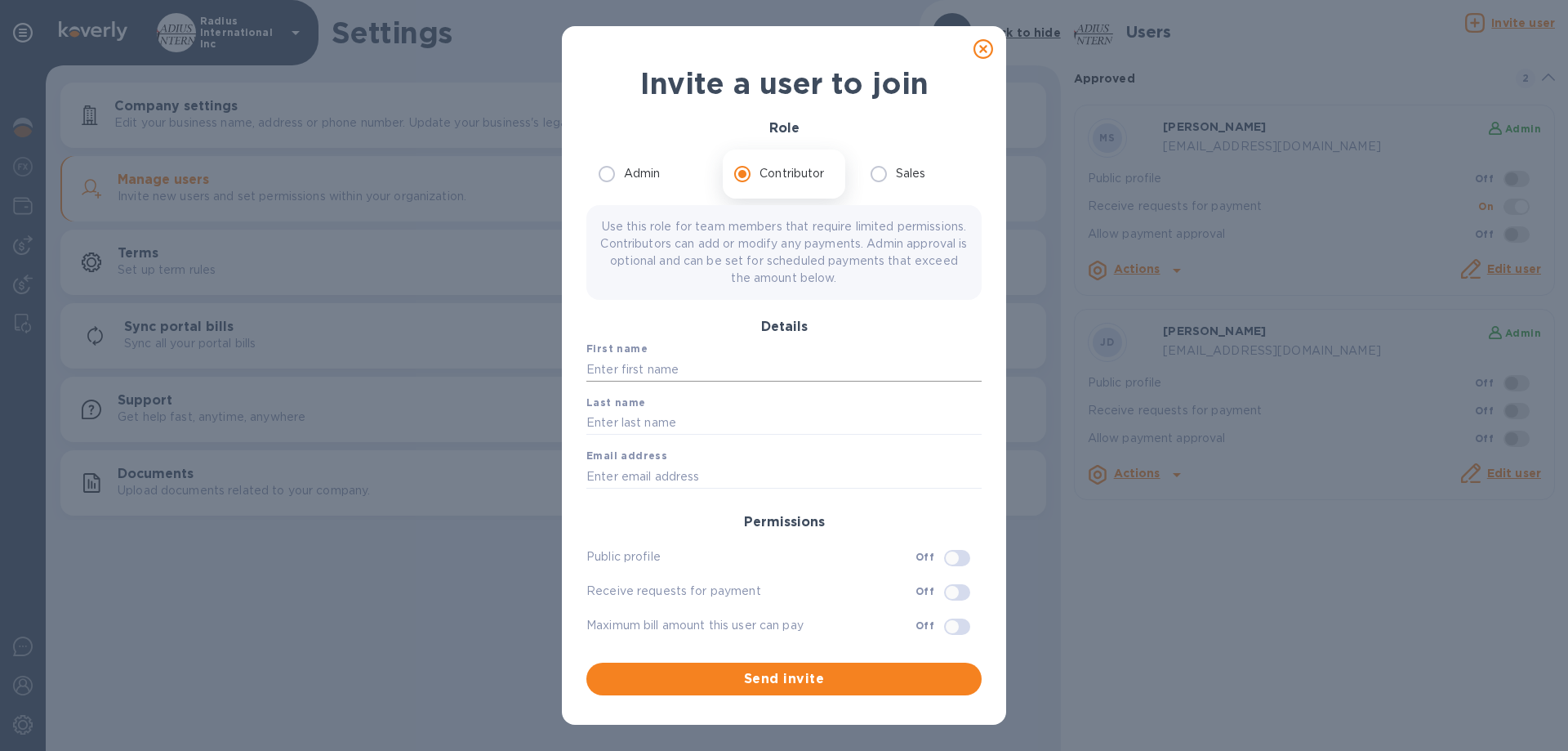 click at bounding box center [784, 369] 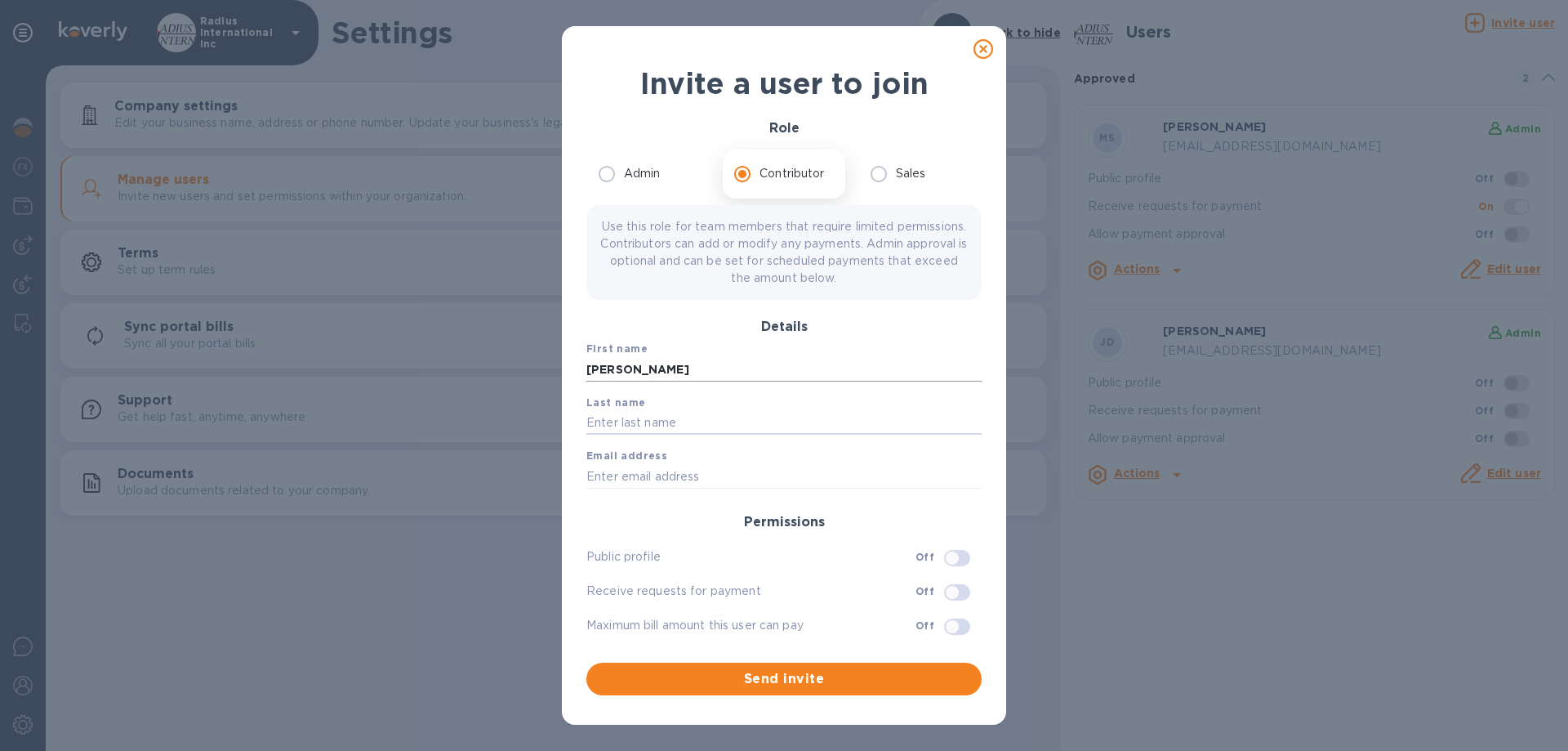click on "Jessica Lew" at bounding box center (784, 369) 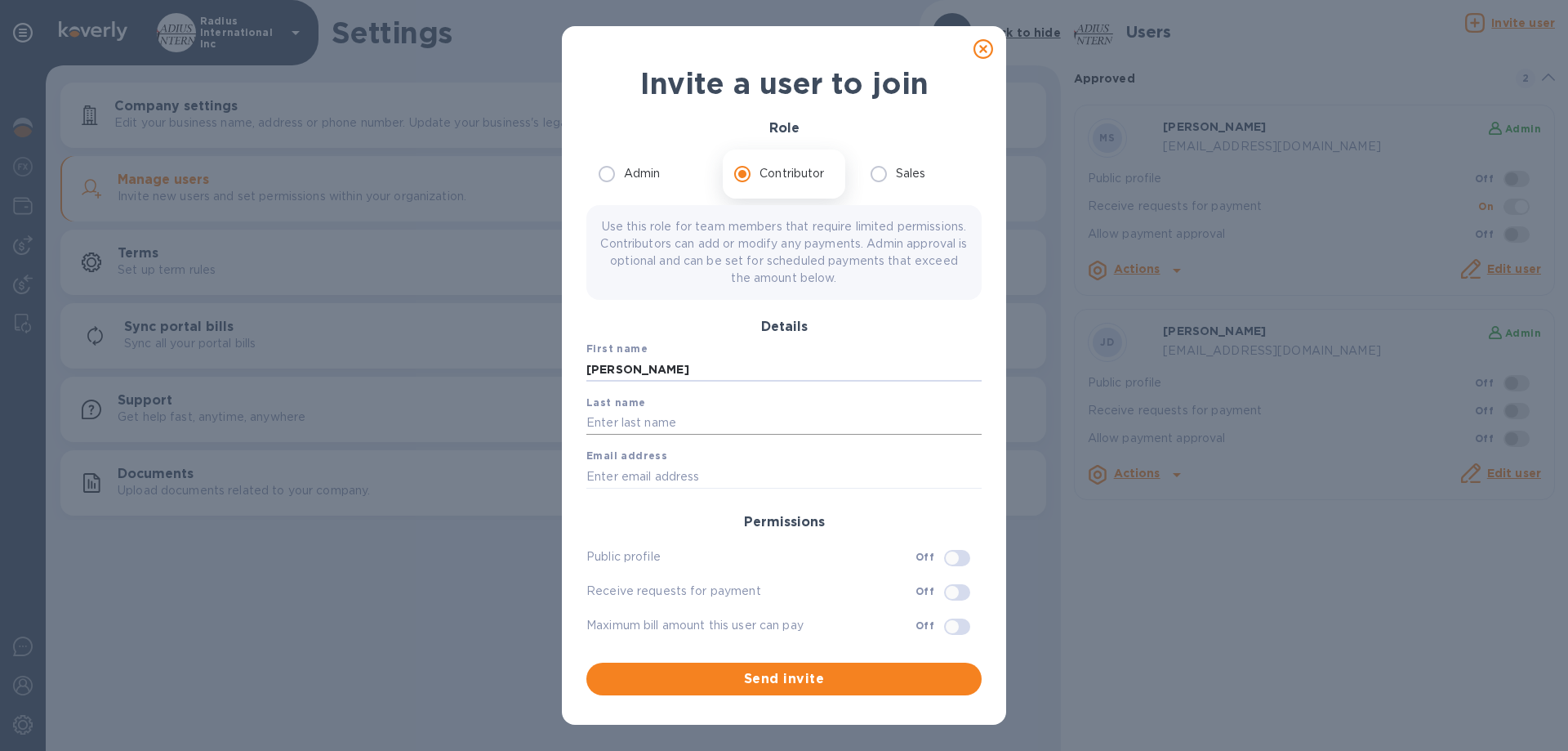 type on "Jessica" 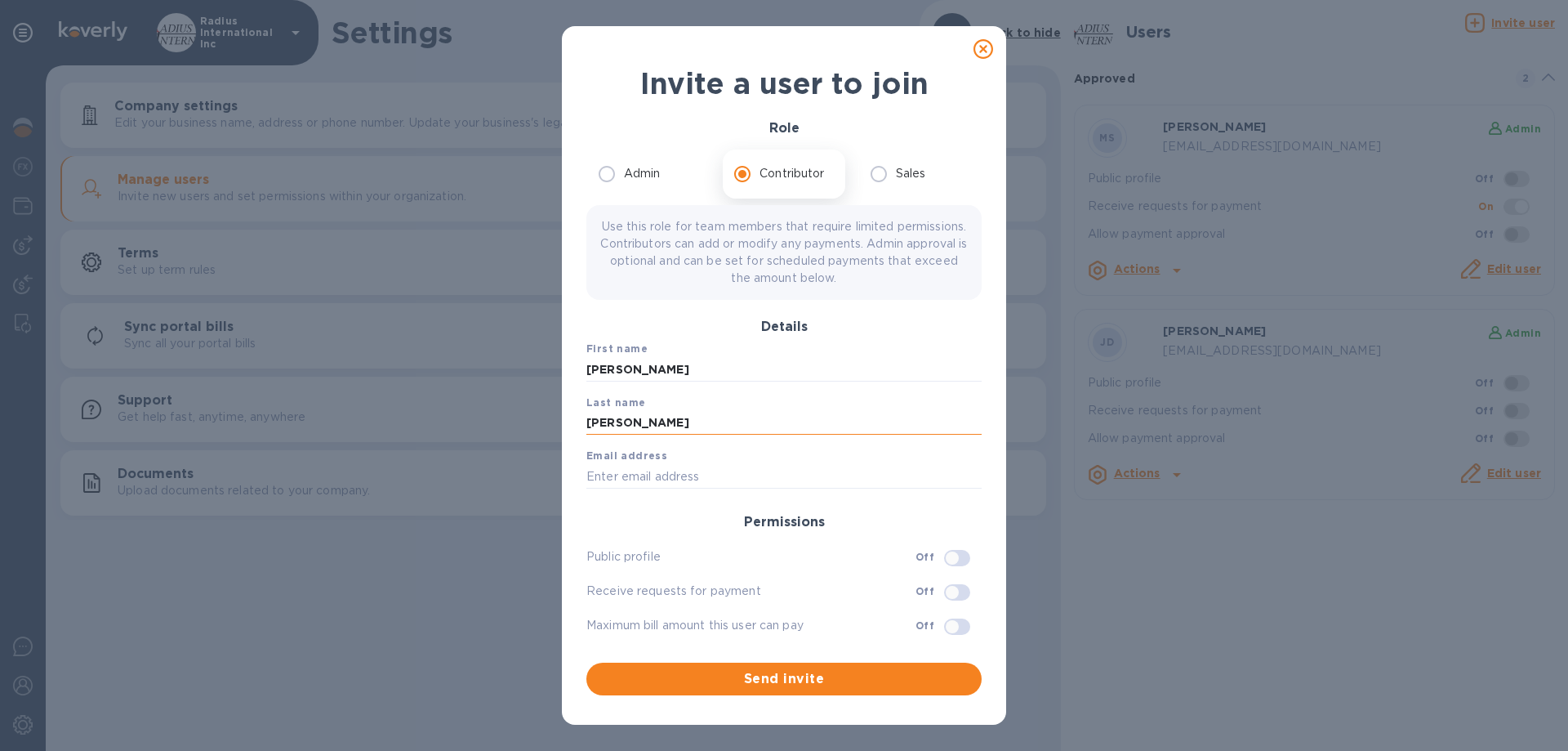 type on "Lew" 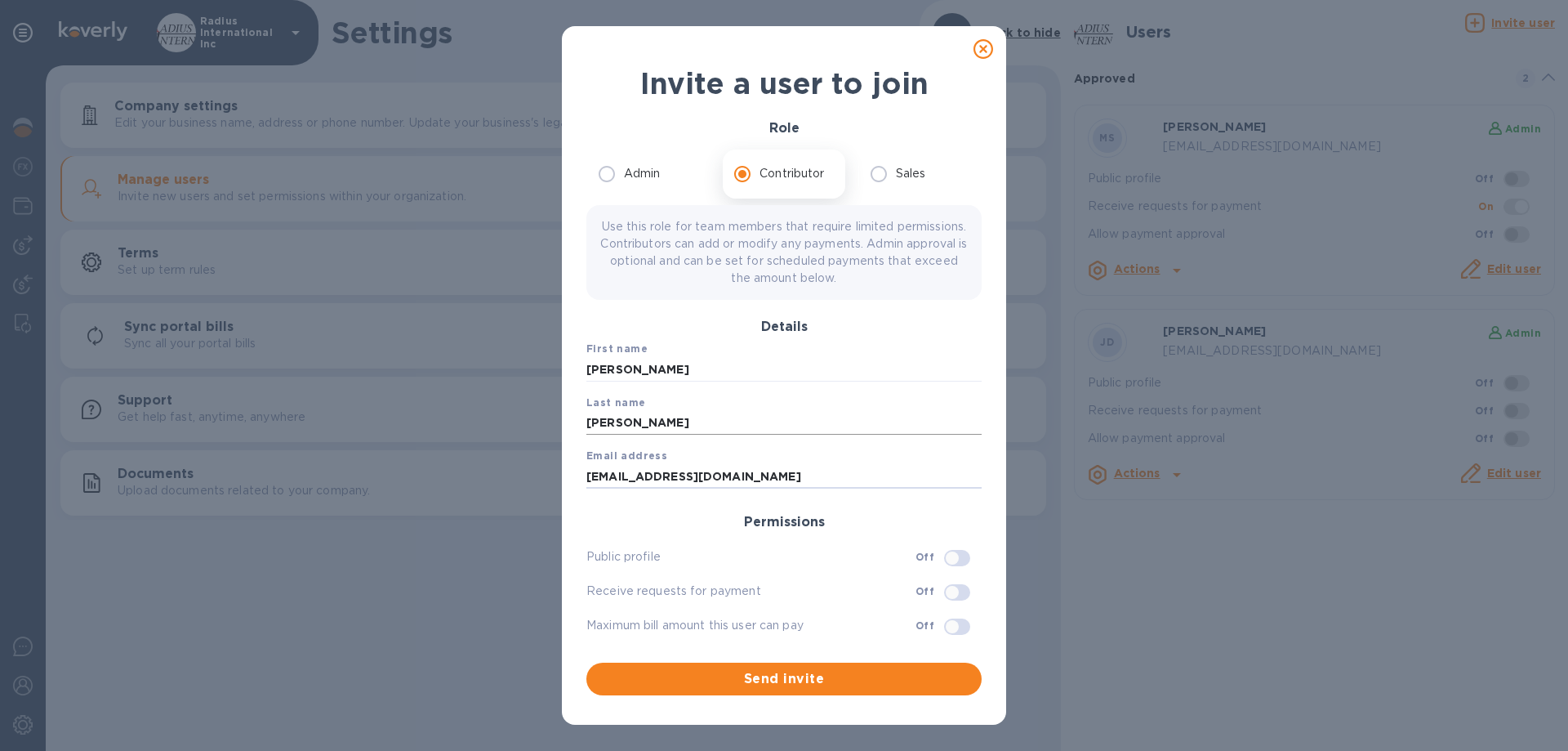 type on "Jessical@radiuscargo.com" 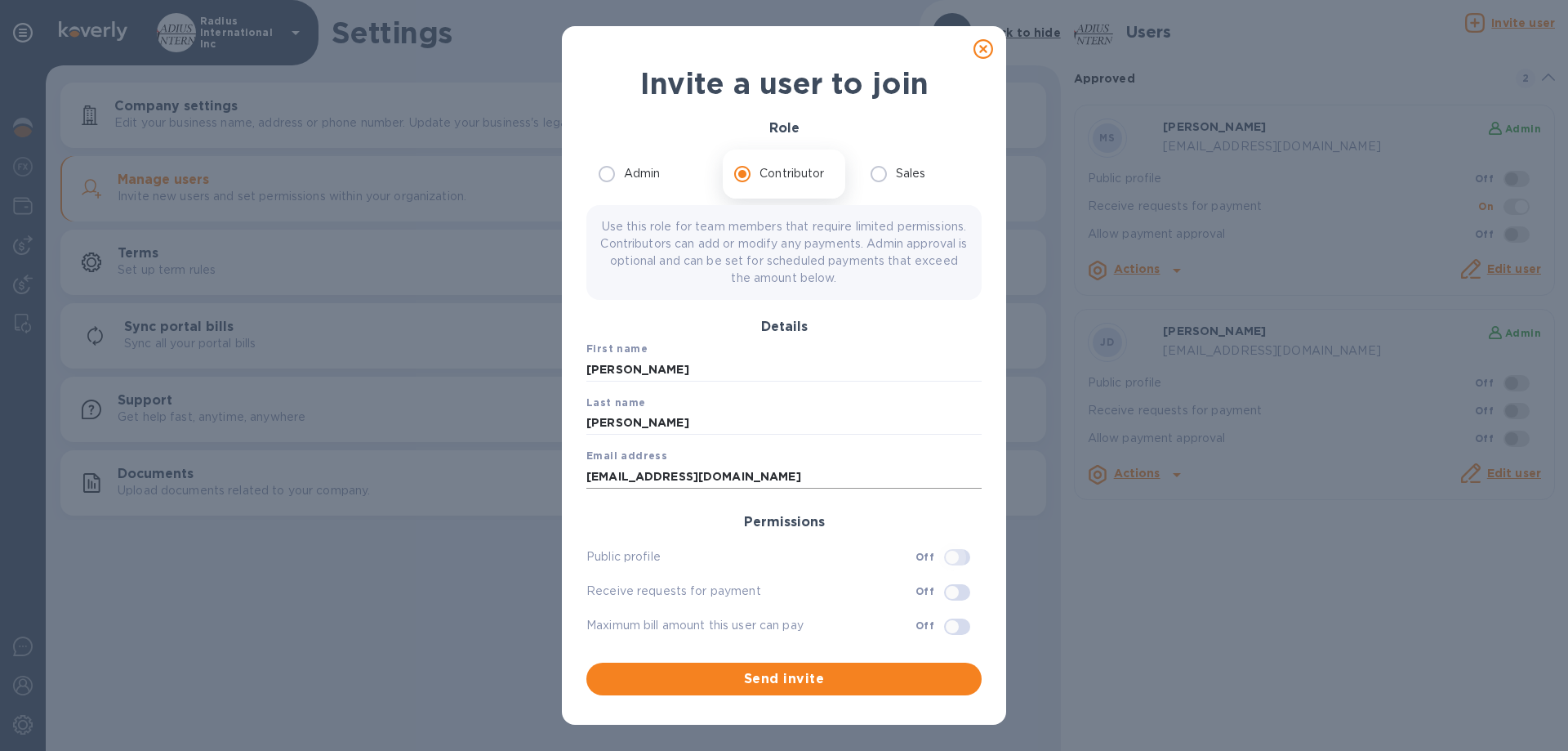 scroll, scrollTop: 2, scrollLeft: 0, axis: vertical 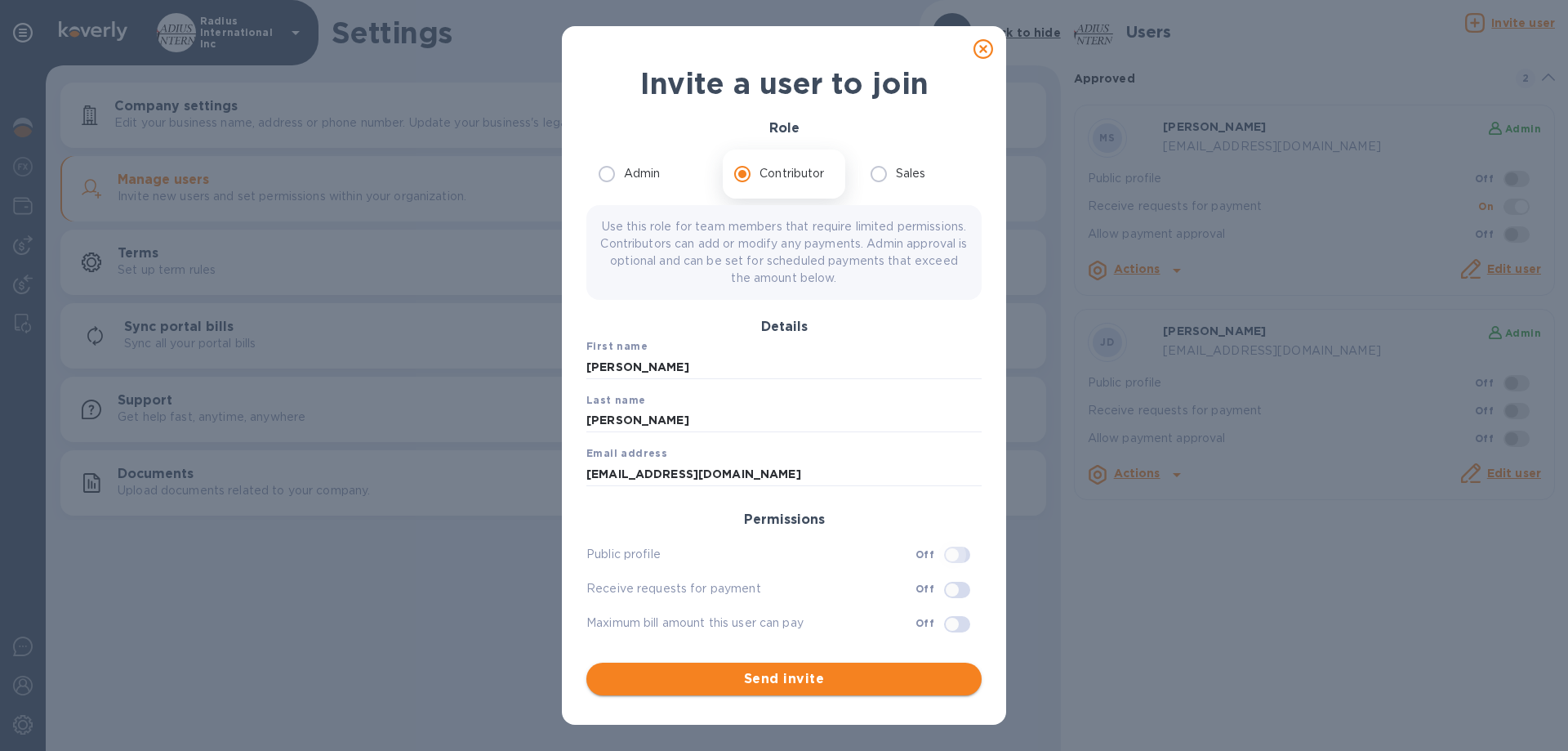 click on "Send invite" at bounding box center [784, 679] 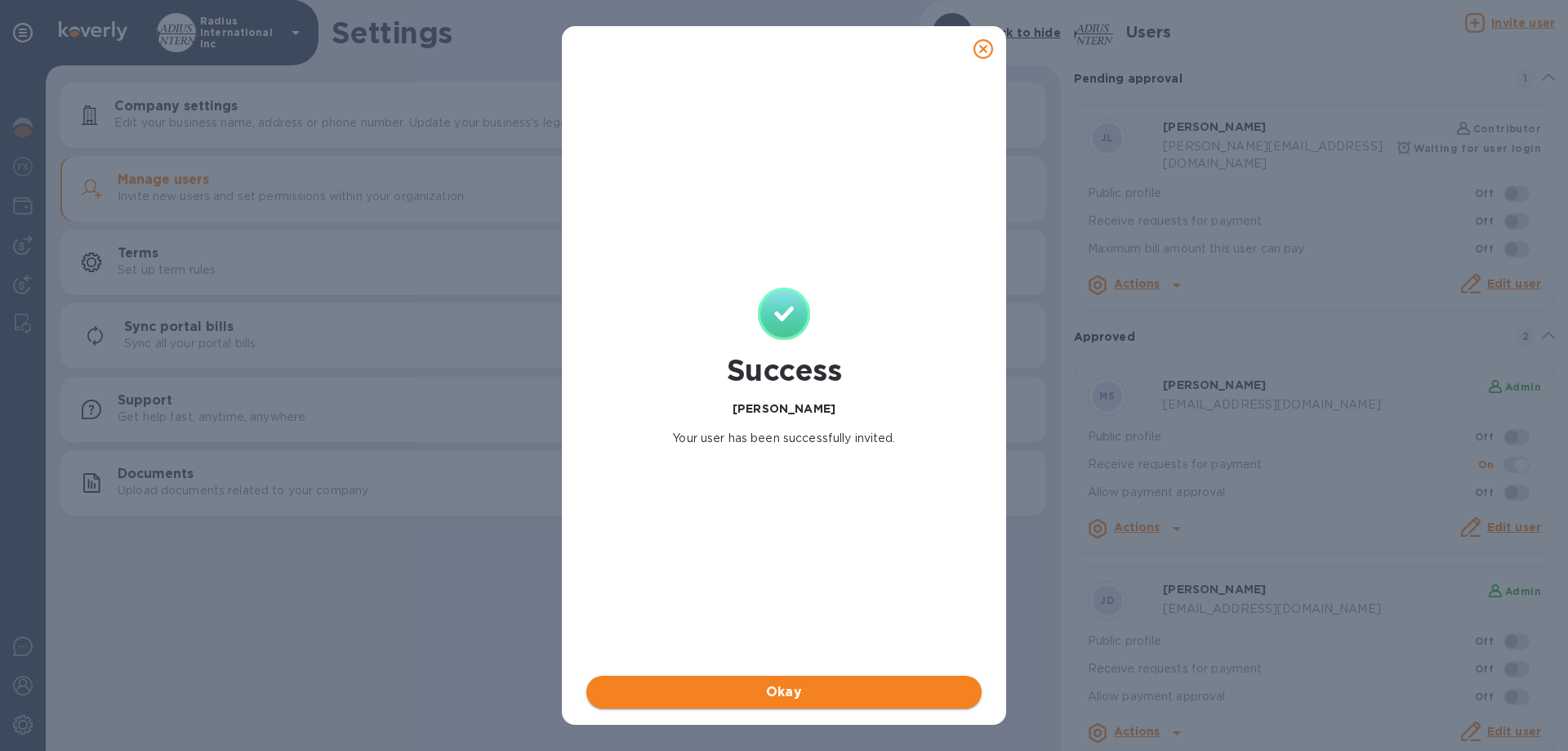 click on "Okay" at bounding box center (784, 692) 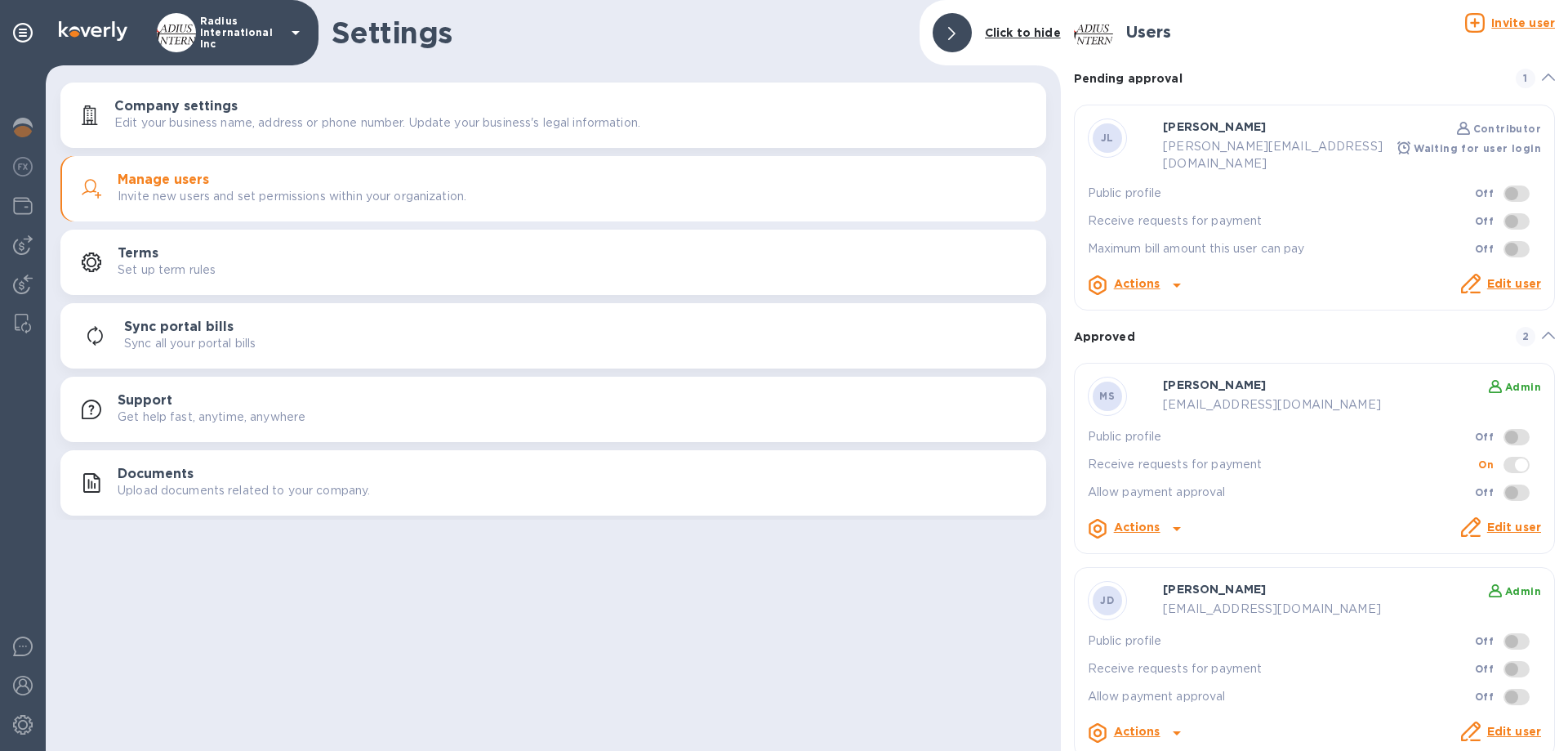 click on "Settings Click to hide Company settings Edit your business name, address or phone number. Update your business's legal information. Manage users Invite new users and set permissions within your organization. Terms Set up term rules Sync portal bills Sync all your portal bills Support Get help fast, anytime, anywhere Documents Upload documents related to your company." at bounding box center (553, 375) 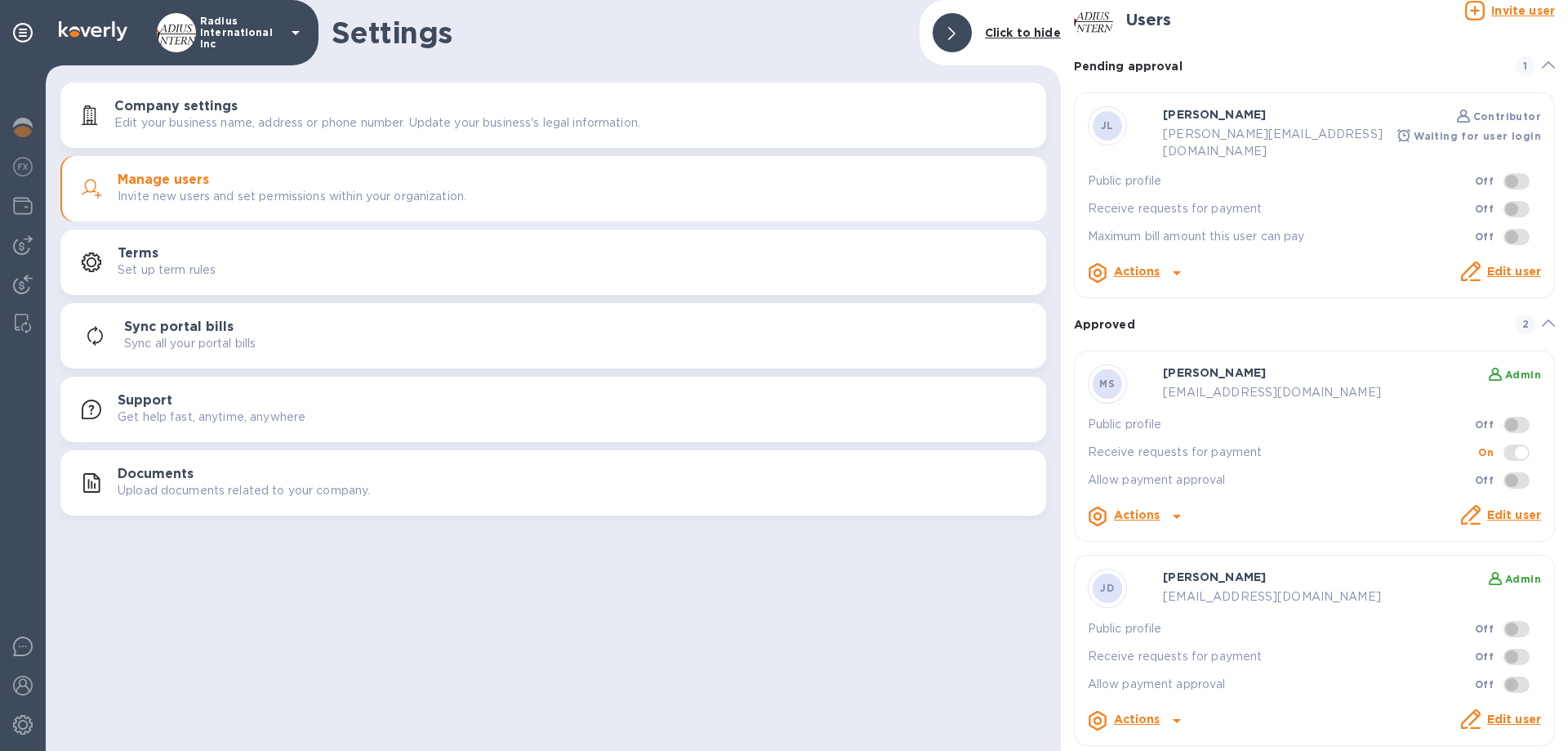 scroll, scrollTop: 18, scrollLeft: 0, axis: vertical 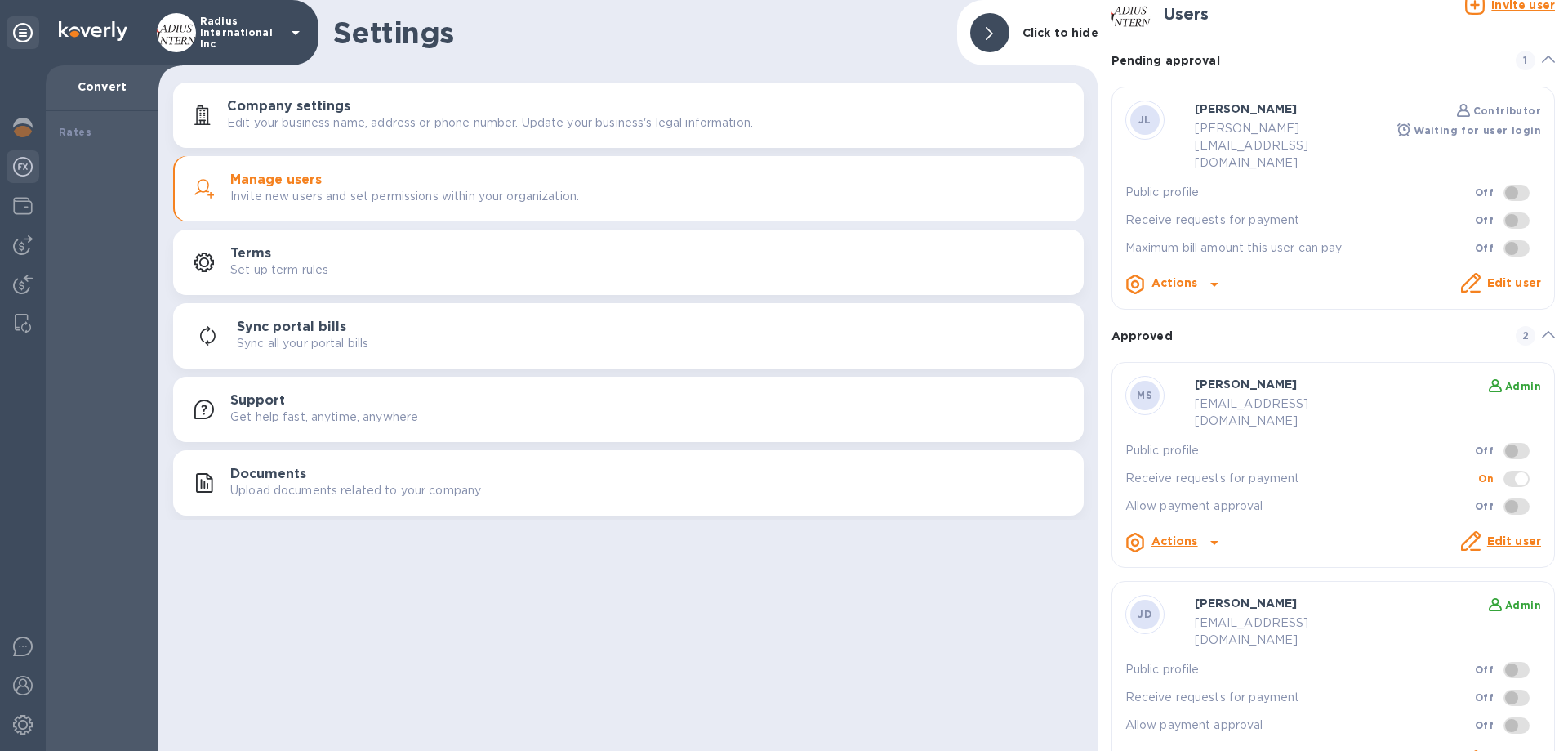 drag, startPoint x: 17, startPoint y: 129, endPoint x: 130, endPoint y: 113, distance: 114.12712 